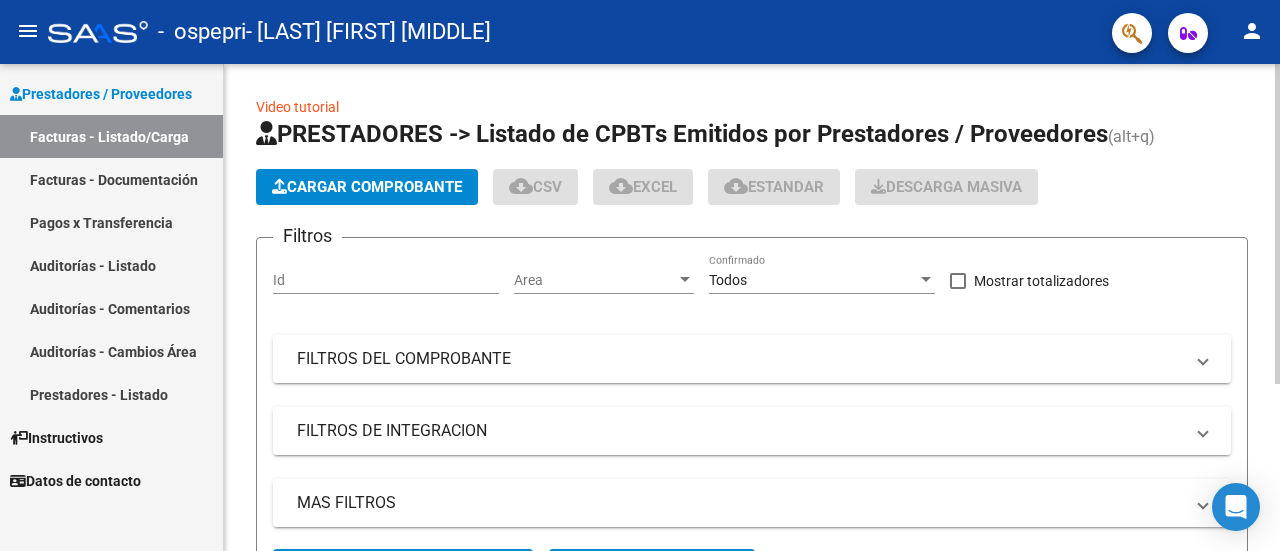 scroll, scrollTop: 0, scrollLeft: 0, axis: both 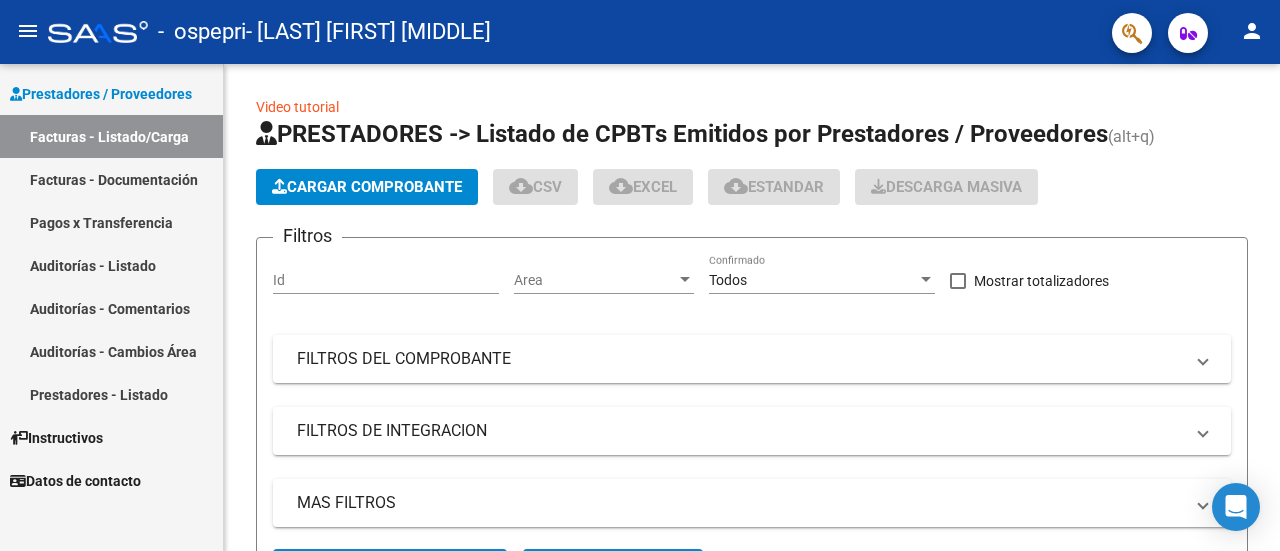 click on "Facturas - Documentación" at bounding box center (111, 179) 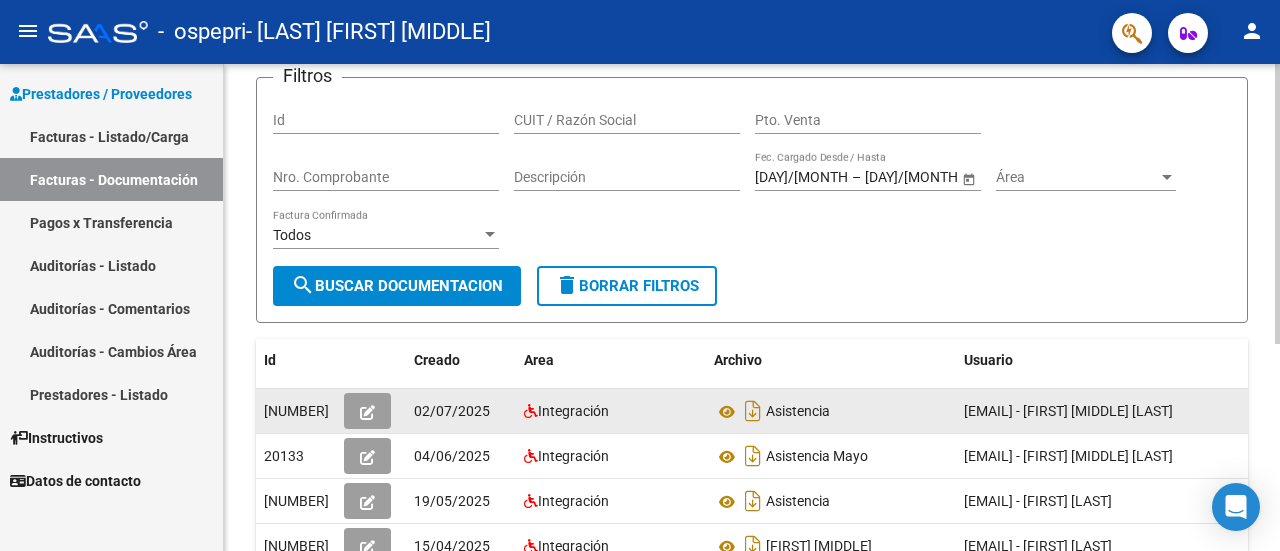 scroll, scrollTop: 0, scrollLeft: 0, axis: both 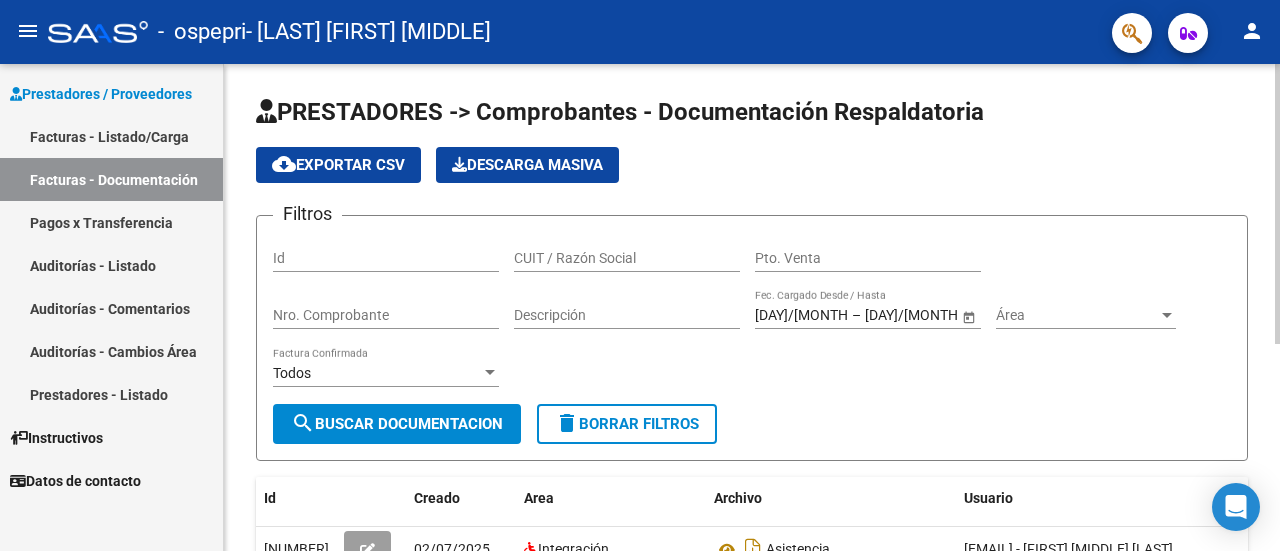 click on "cloud_download  Exportar CSV" 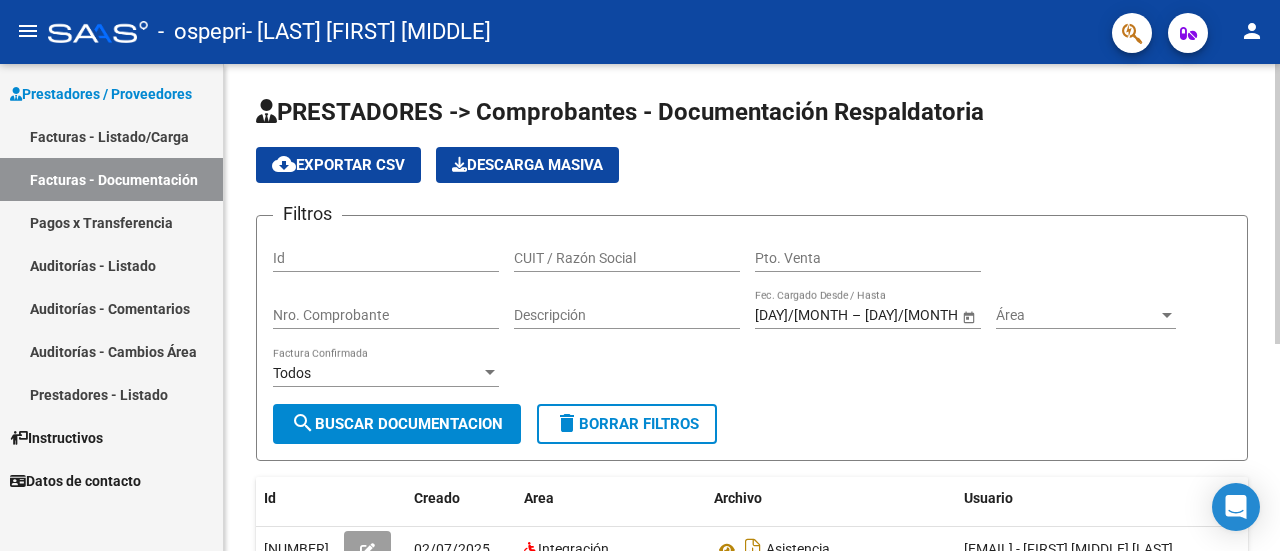 click on "PRESTADORES -> Comprobantes - Documentación Respaldatoria cloud_download Exportar CSV Descarga Masiva
Filtros Id CUIT / Razón Social Pto. Venta Nro. Comprobante Descripción [DATE] [DATE] – [DATE] [DATE] Fec. Cargado Desde / Hasta Área Área Todos Factura Confirmada search Buscar Documentacion delete Borrar Filtros Id Creado Area Archivo Usuario Acción [NUMBER]
[DATE] Integración Asistencia [EMAIL] - [FIRST] [MIDDLE] [LAST] [NUMBER]
[DATE] Integración Asistencia Mayo [EMAIL] - [FIRST] [MIDDLE] [LAST] [NUMBER]
[DATE] Integración Geronimo Eluney [EMAIL] - [FIRST] [LAST] [NUMBER]
[DATE] Integración Asist [EMAIL] - [FIRST] [LAST] [NUMBER]
[NUMBER] total 1" 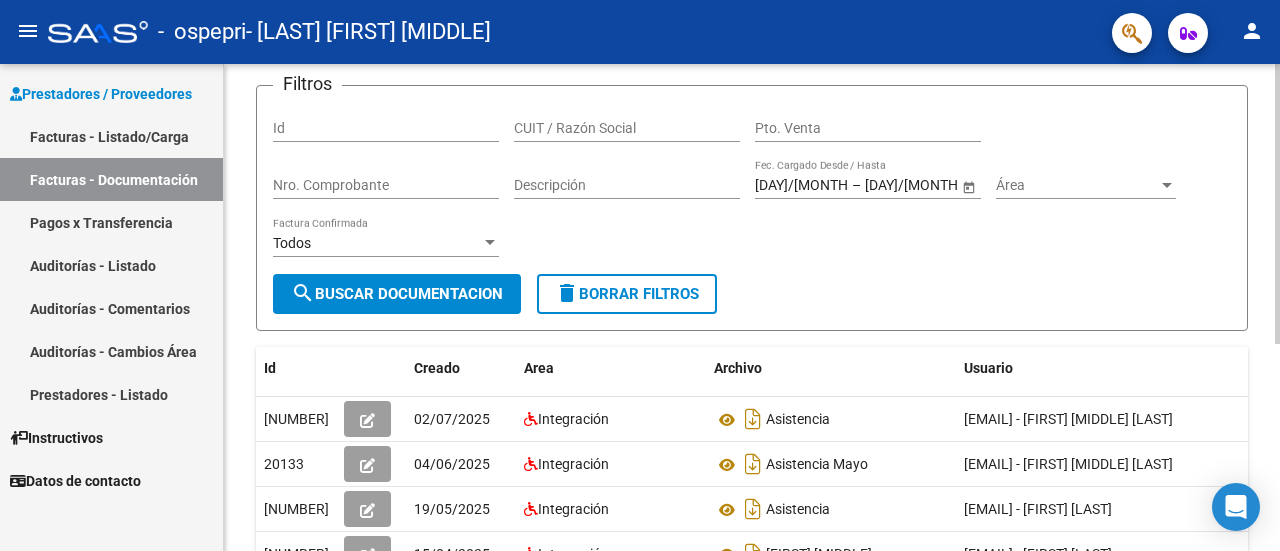 scroll, scrollTop: 100, scrollLeft: 0, axis: vertical 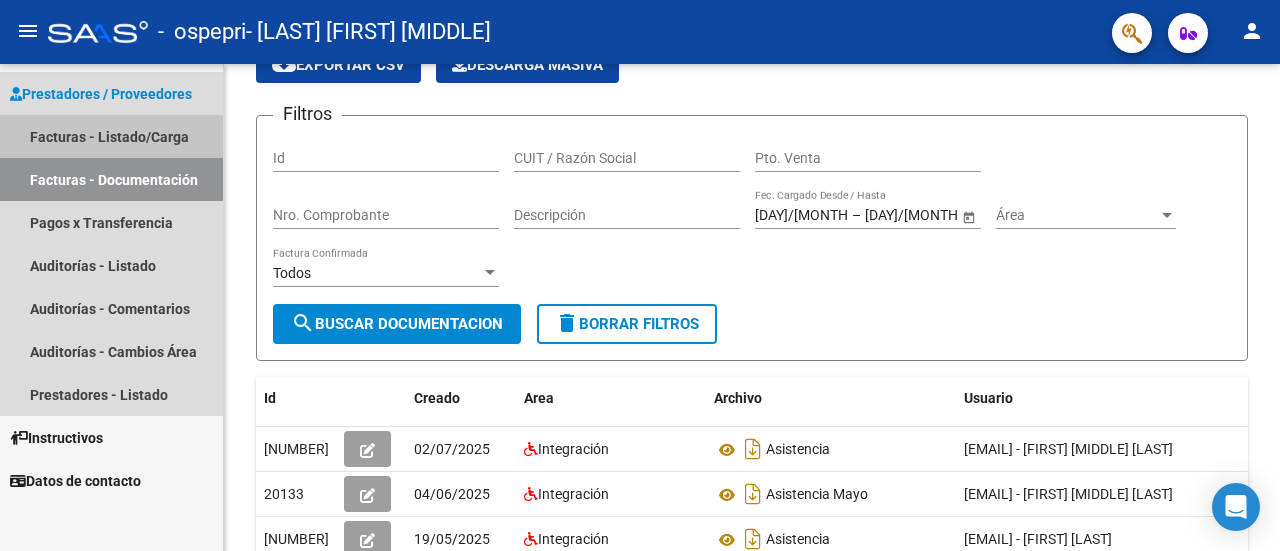 click on "Facturas - Listado/Carga" at bounding box center (111, 136) 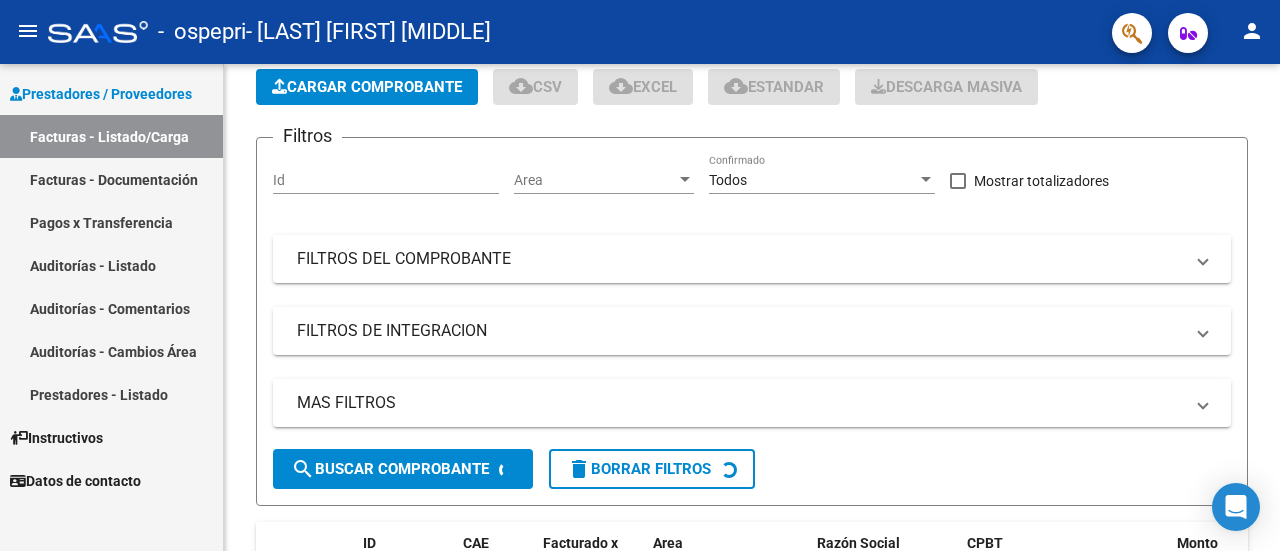 click on "Facturas - Documentación" at bounding box center (111, 179) 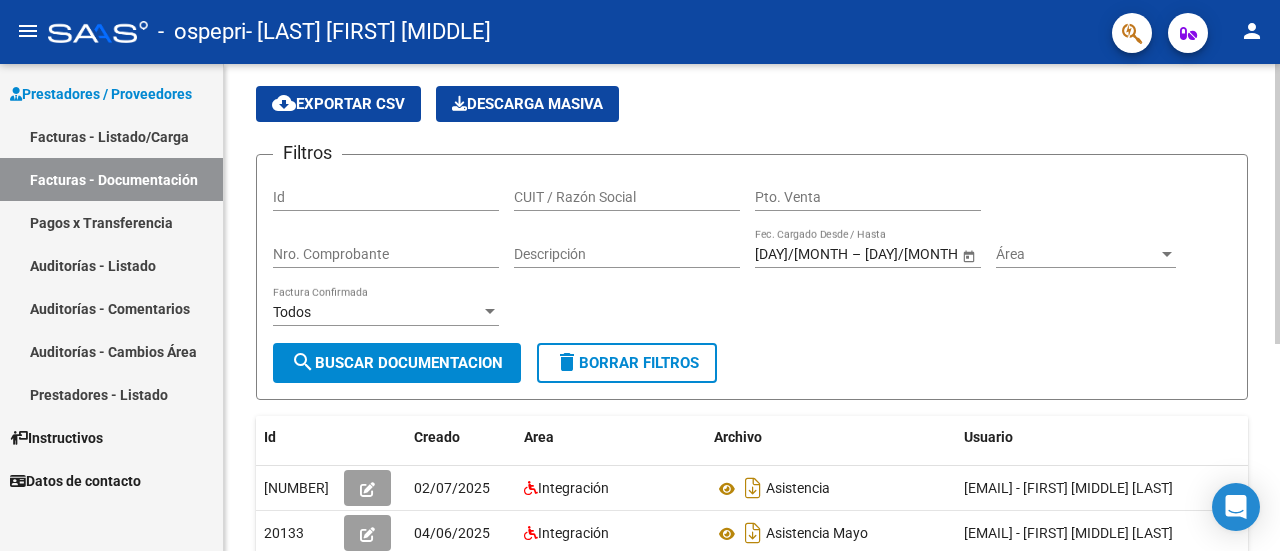 scroll, scrollTop: 0, scrollLeft: 0, axis: both 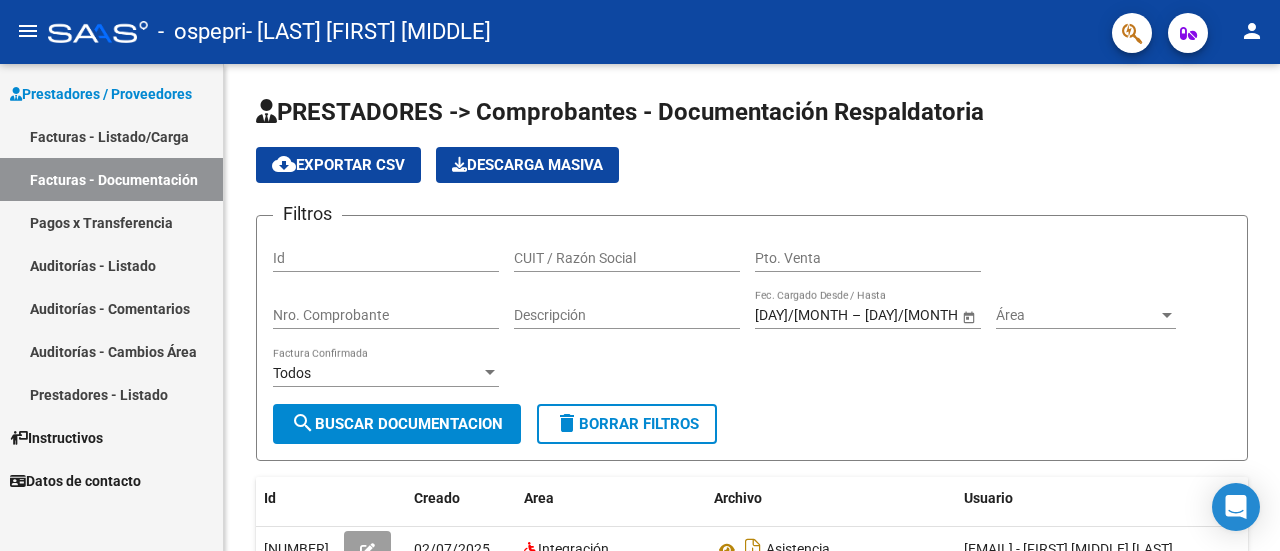 click on "Facturas - Listado/Carga" at bounding box center [111, 136] 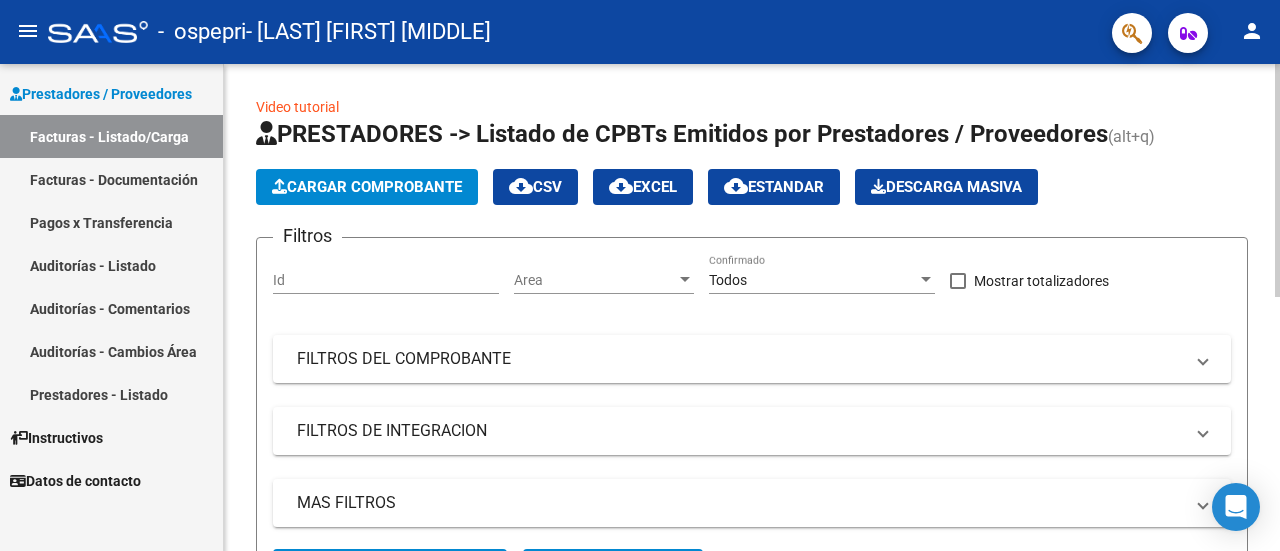click on "Cargar Comprobante" 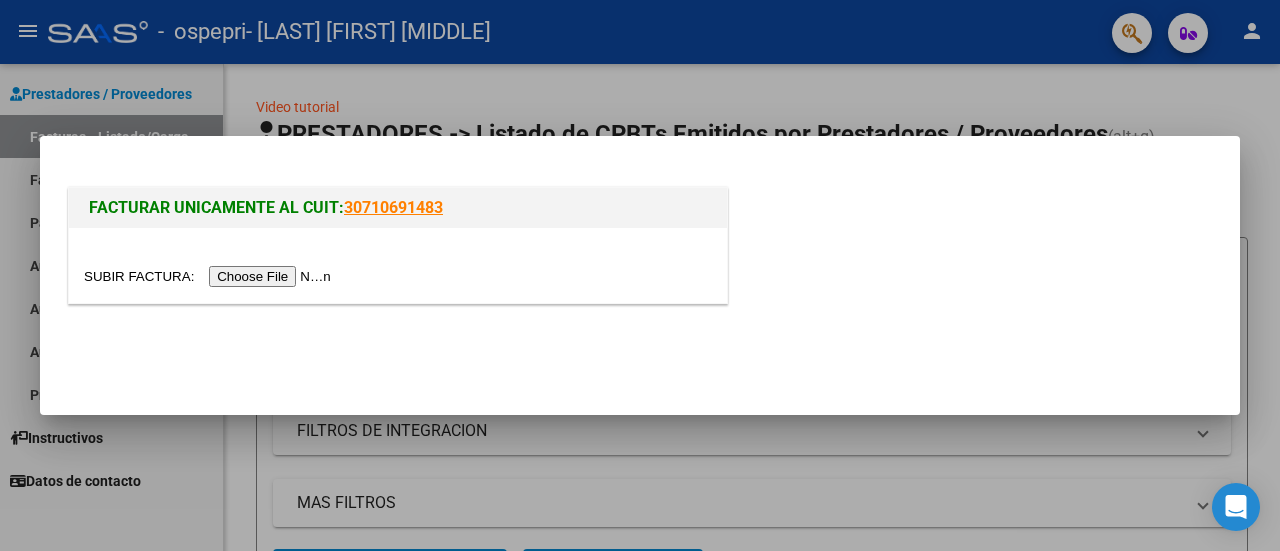 click at bounding box center (210, 276) 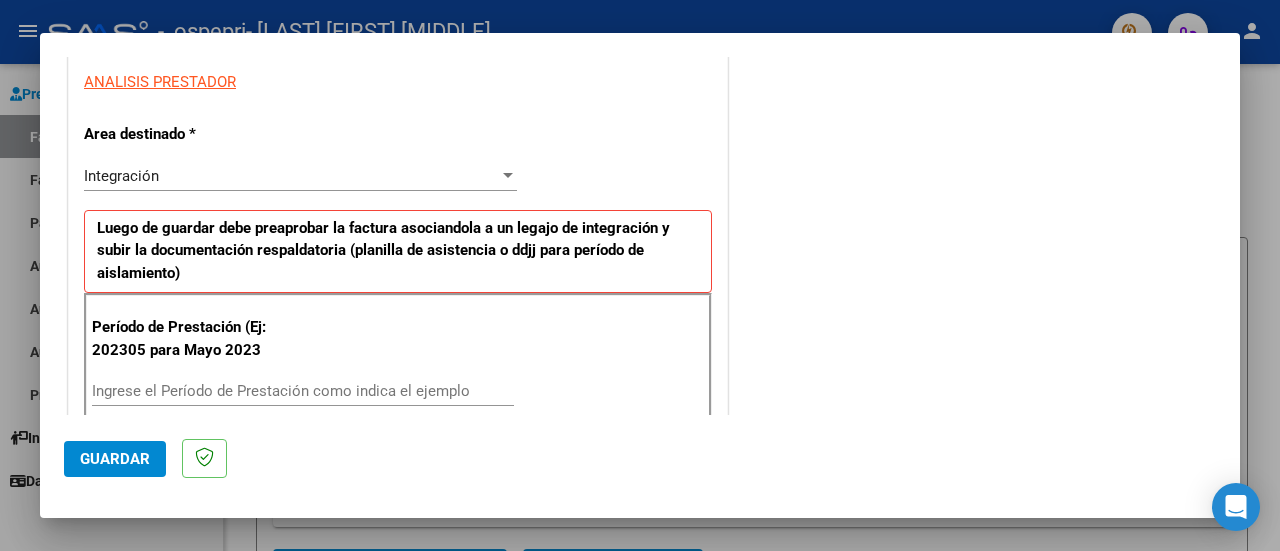 scroll, scrollTop: 400, scrollLeft: 0, axis: vertical 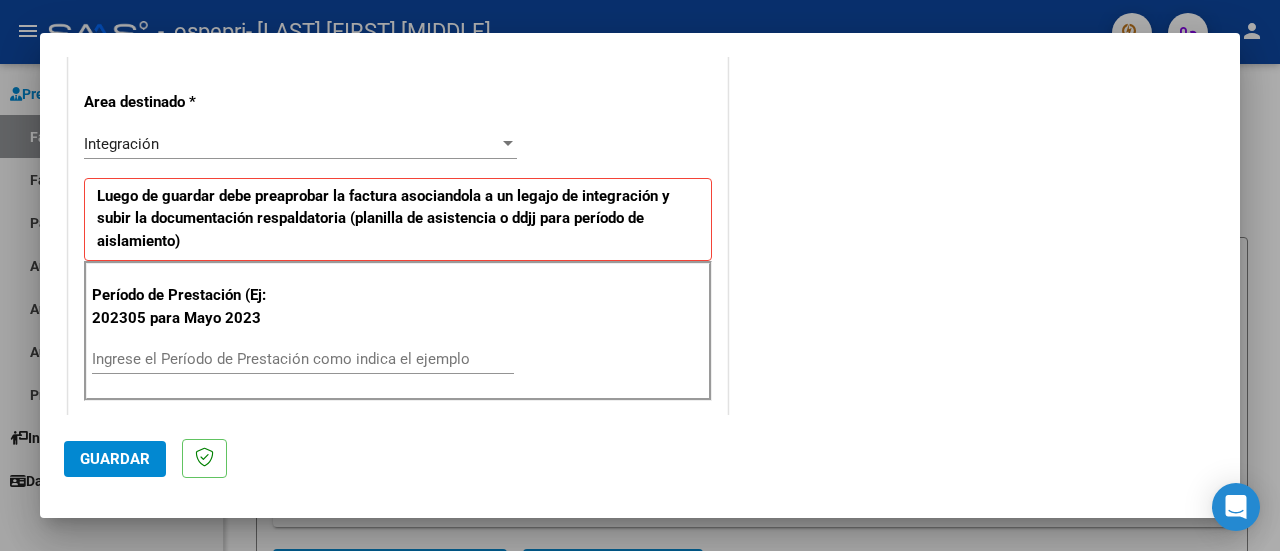 click on "Ingrese el Período de Prestación como indica el ejemplo" at bounding box center [303, 359] 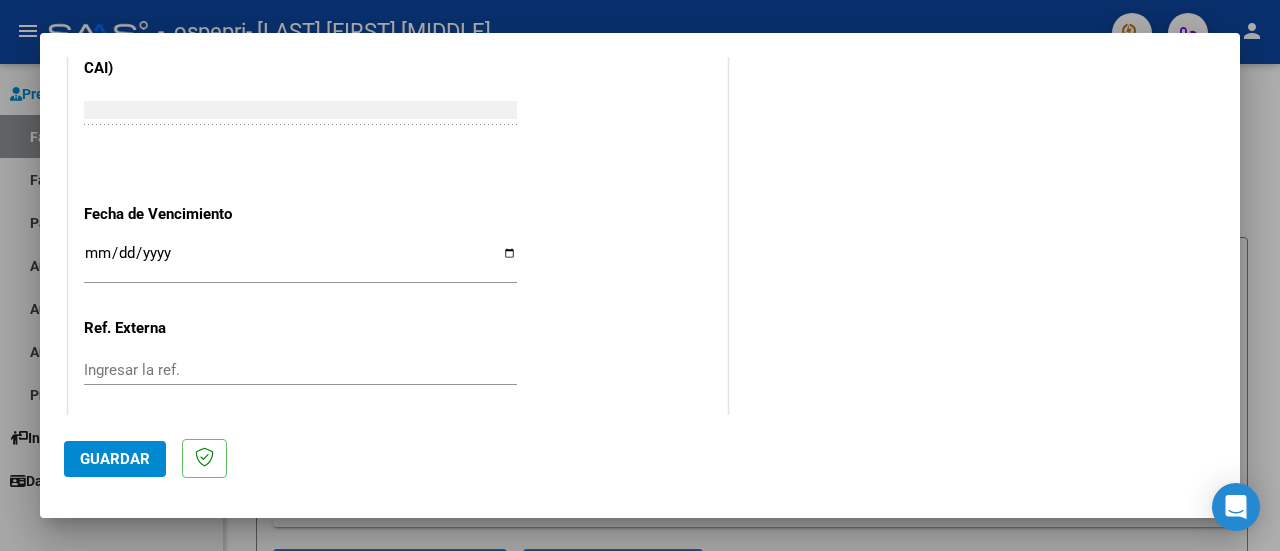 scroll, scrollTop: 1400, scrollLeft: 0, axis: vertical 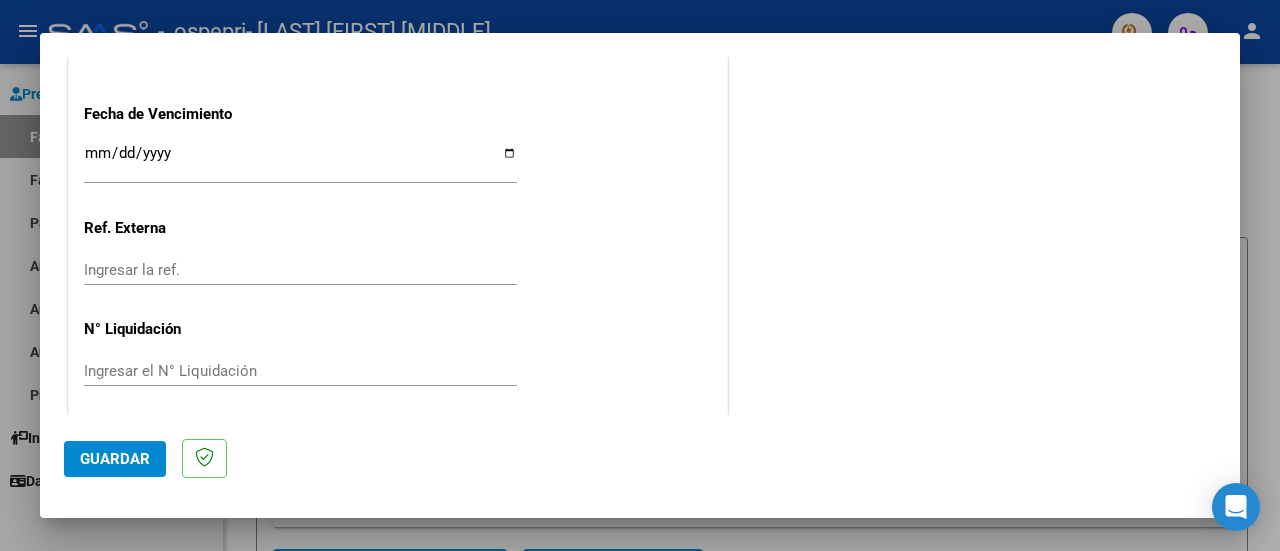 type on "[YEAR][MONTH]" 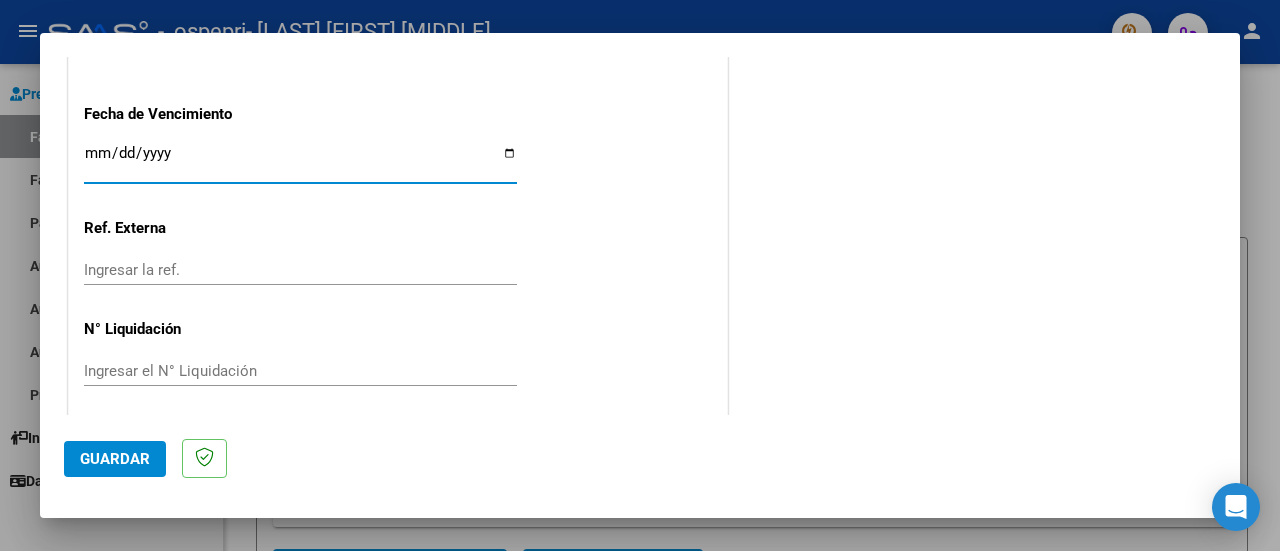 type on "[DATE]" 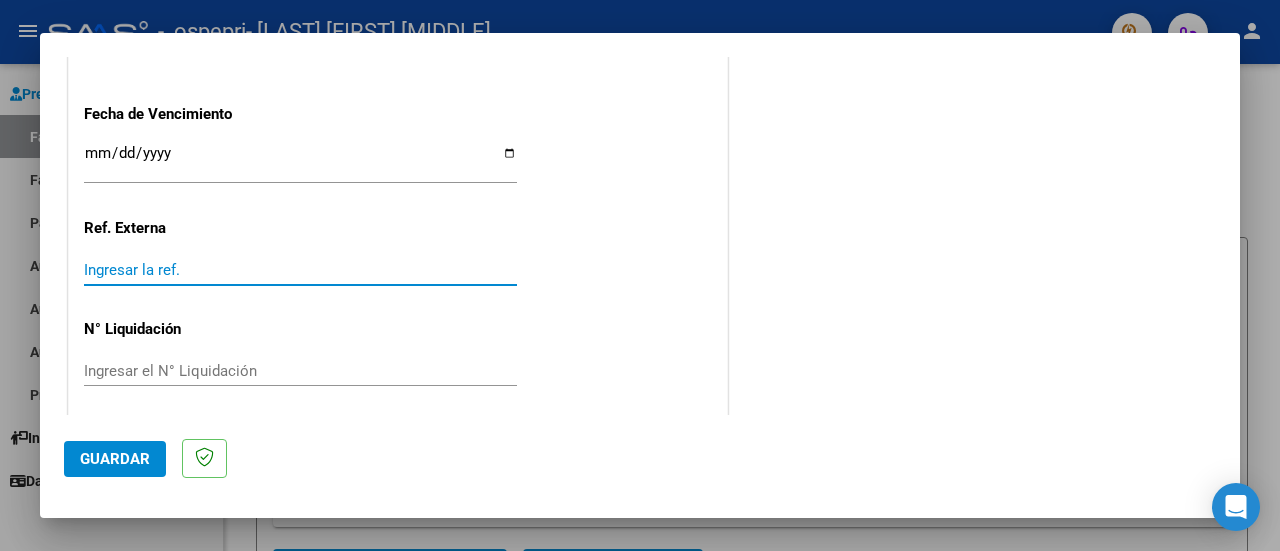 click on "Ingresar la ref." at bounding box center (300, 270) 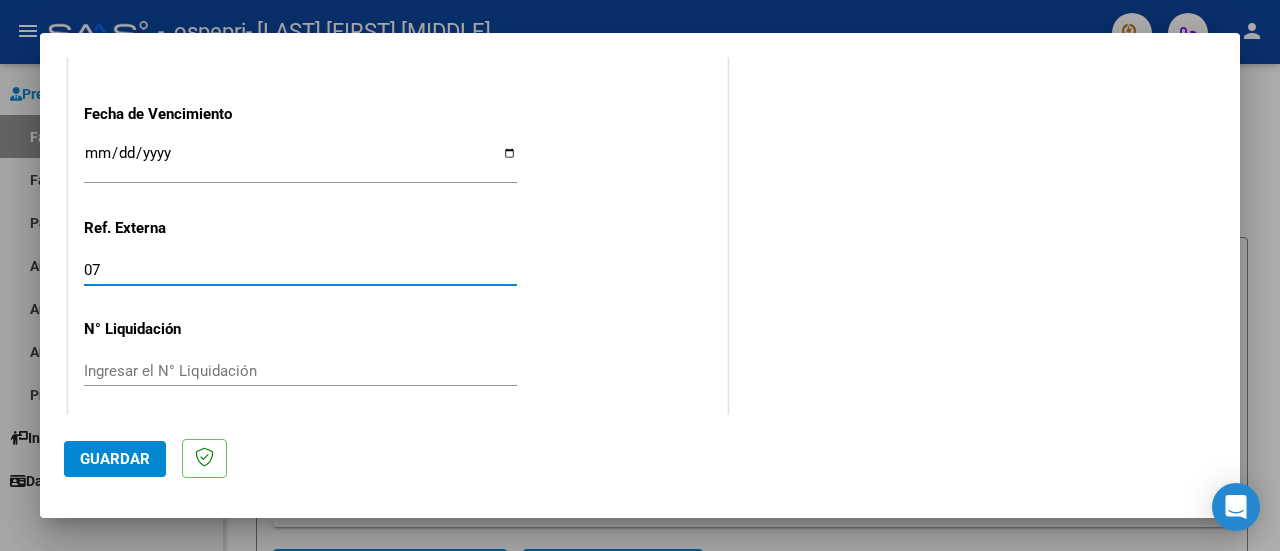 scroll, scrollTop: 1404, scrollLeft: 0, axis: vertical 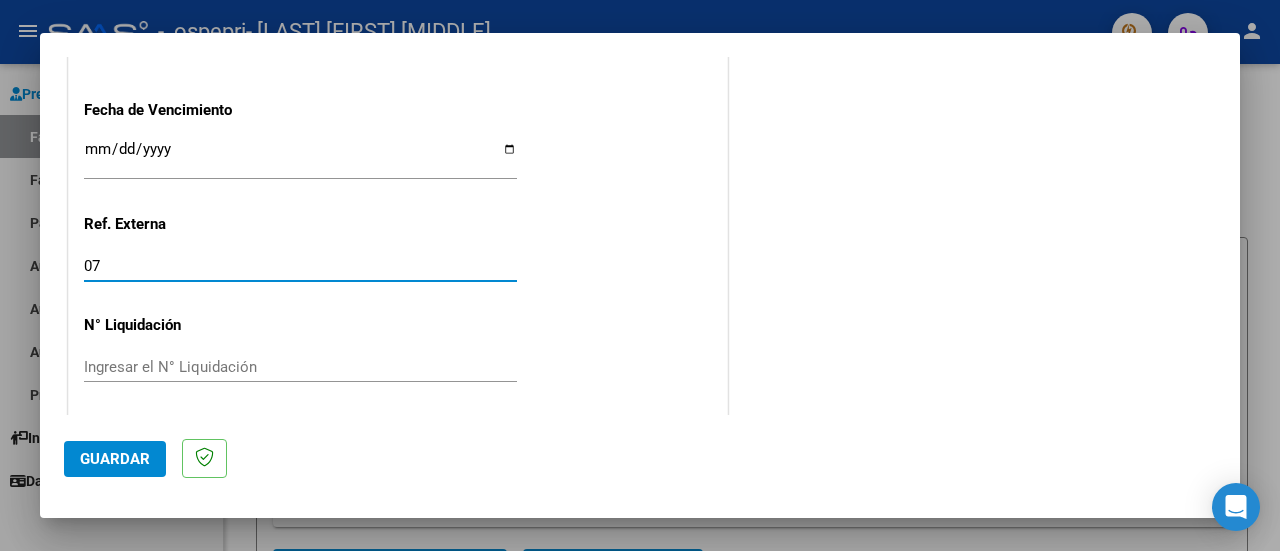 type on "07" 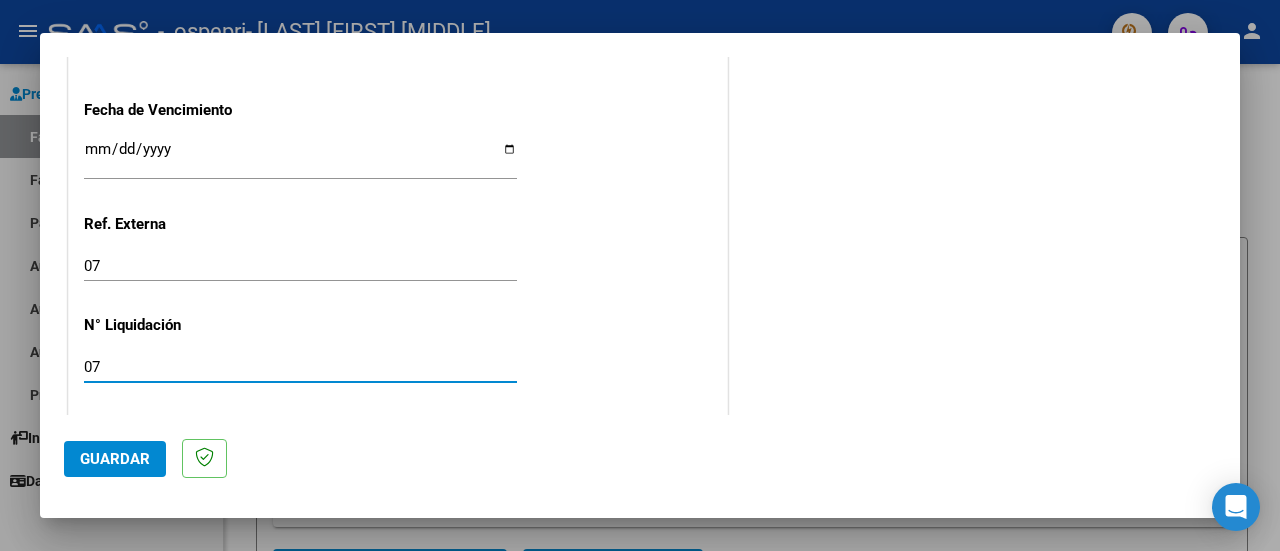 type on "07" 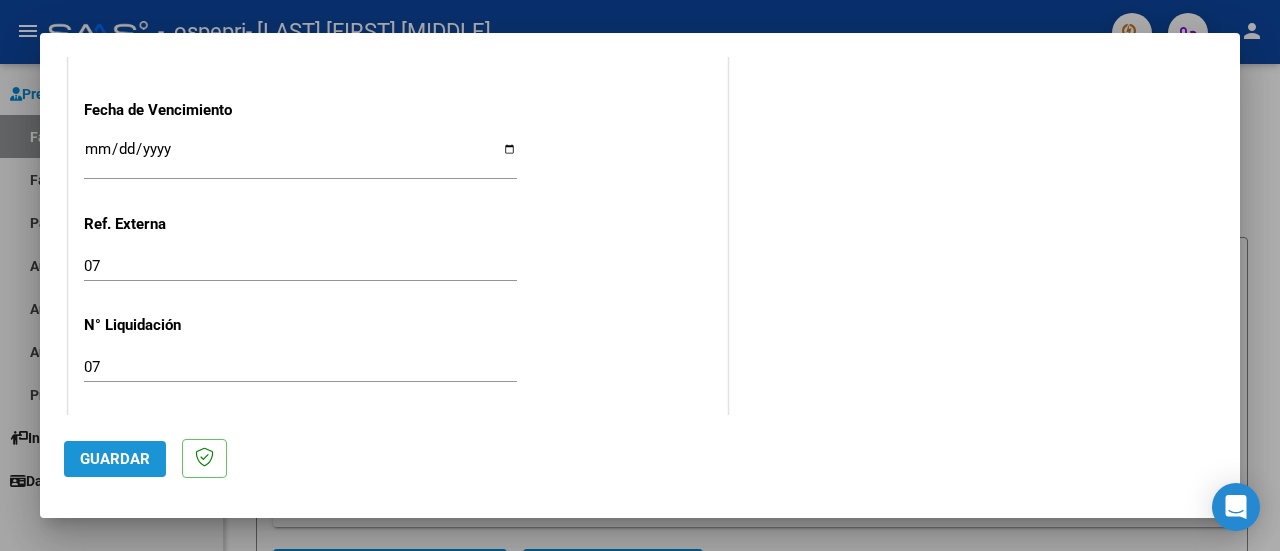 click on "Guardar" 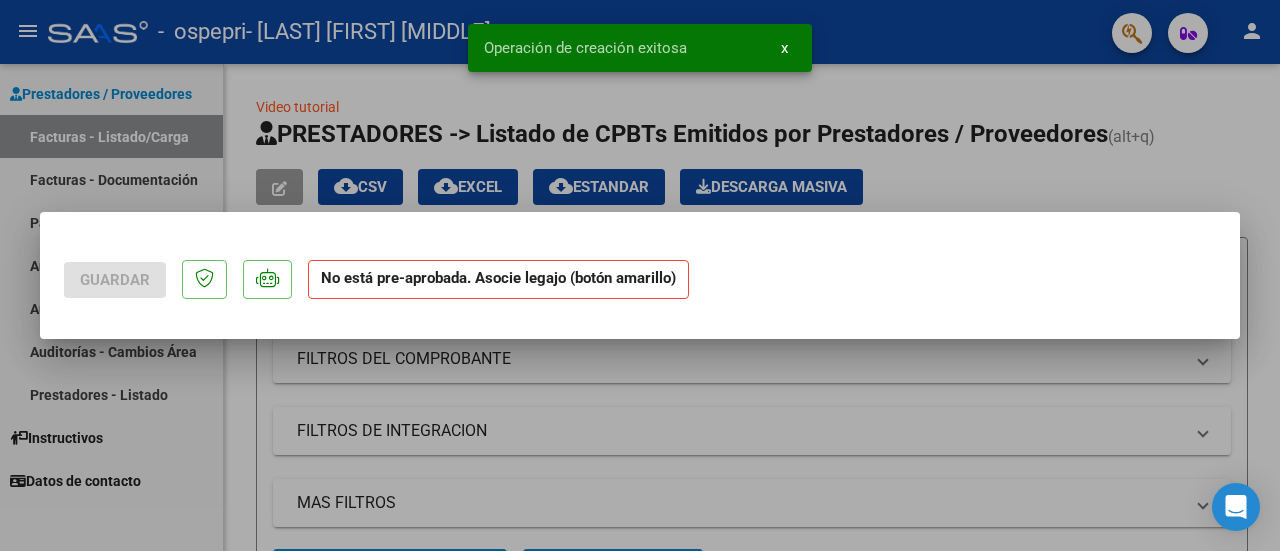 scroll, scrollTop: 0, scrollLeft: 0, axis: both 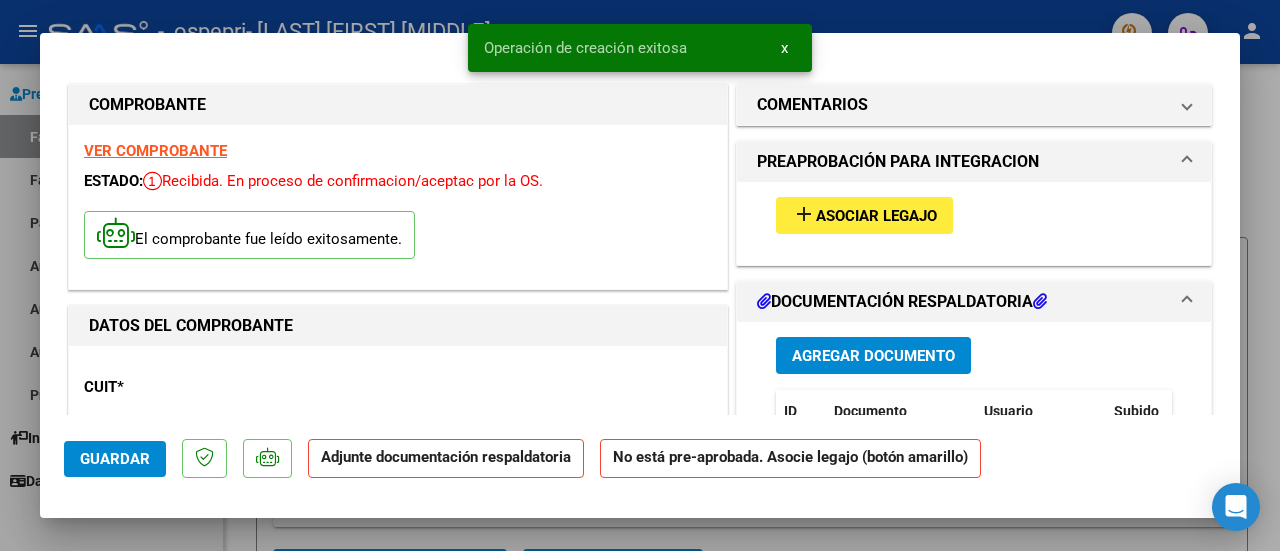 click on "Asociar Legajo" at bounding box center (876, 216) 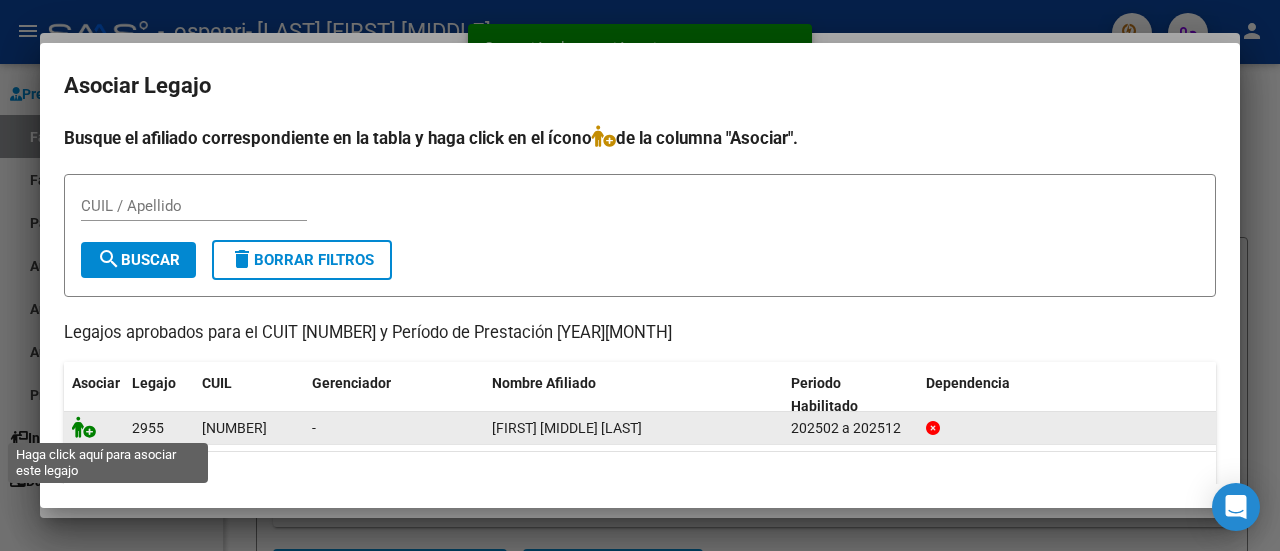 click 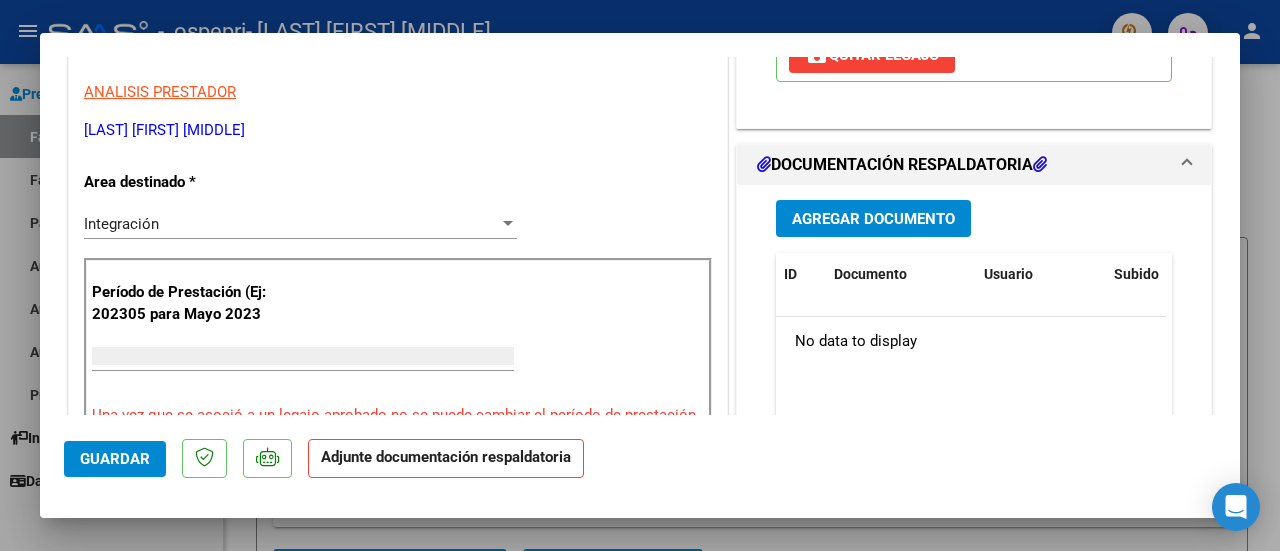scroll, scrollTop: 400, scrollLeft: 0, axis: vertical 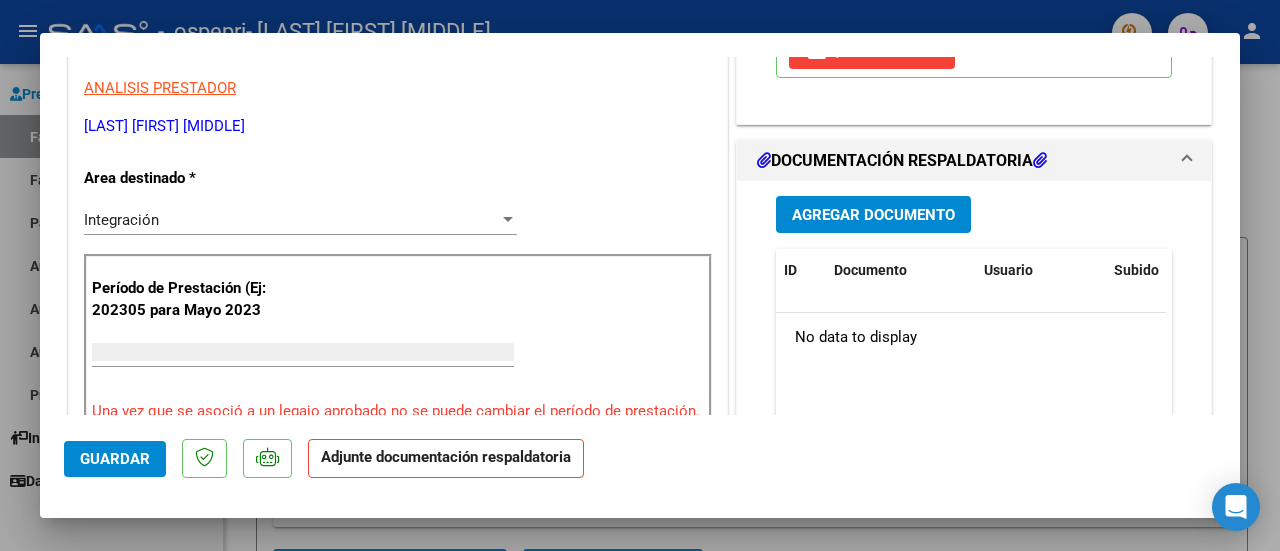 click on "Agregar Documento" at bounding box center (873, 215) 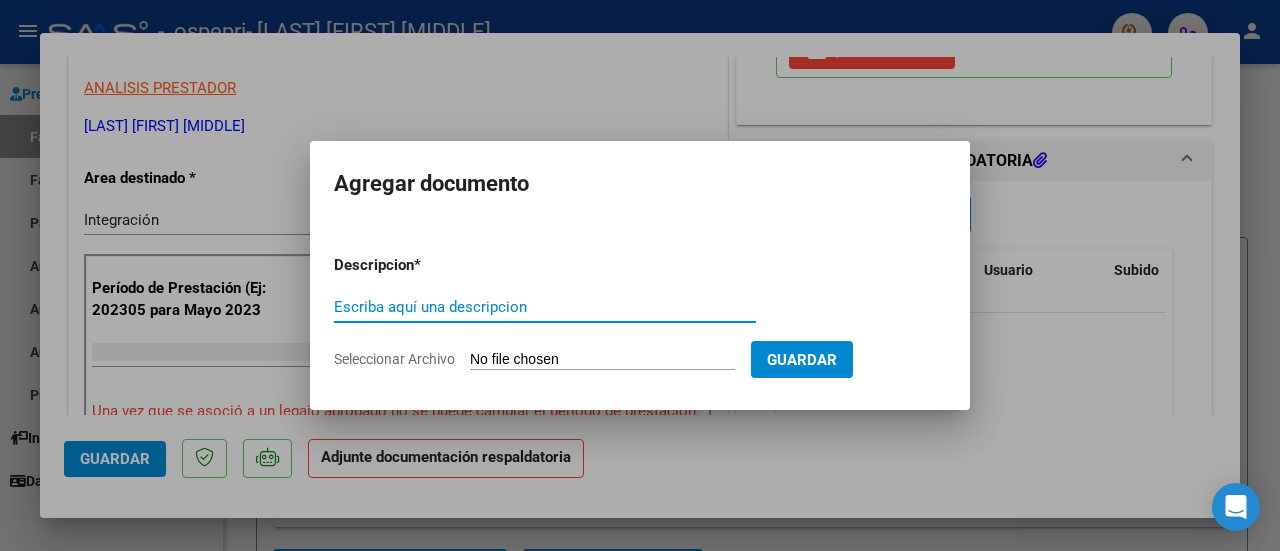 click on "Seleccionar Archivo" at bounding box center [602, 360] 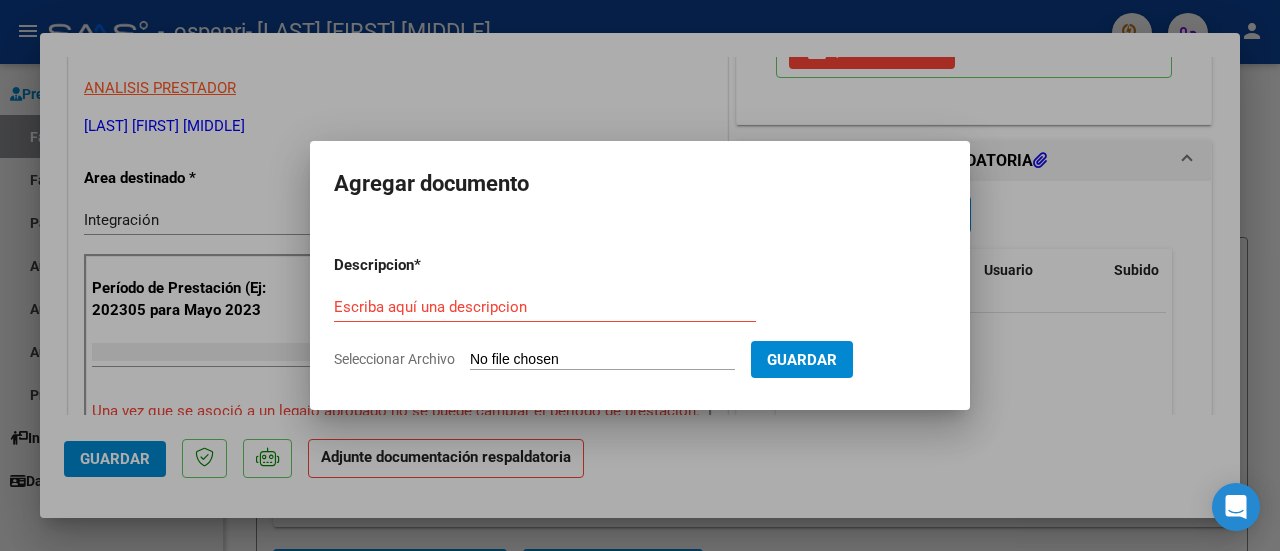 type on "C:\fakepath\[FILENAME].pdf" 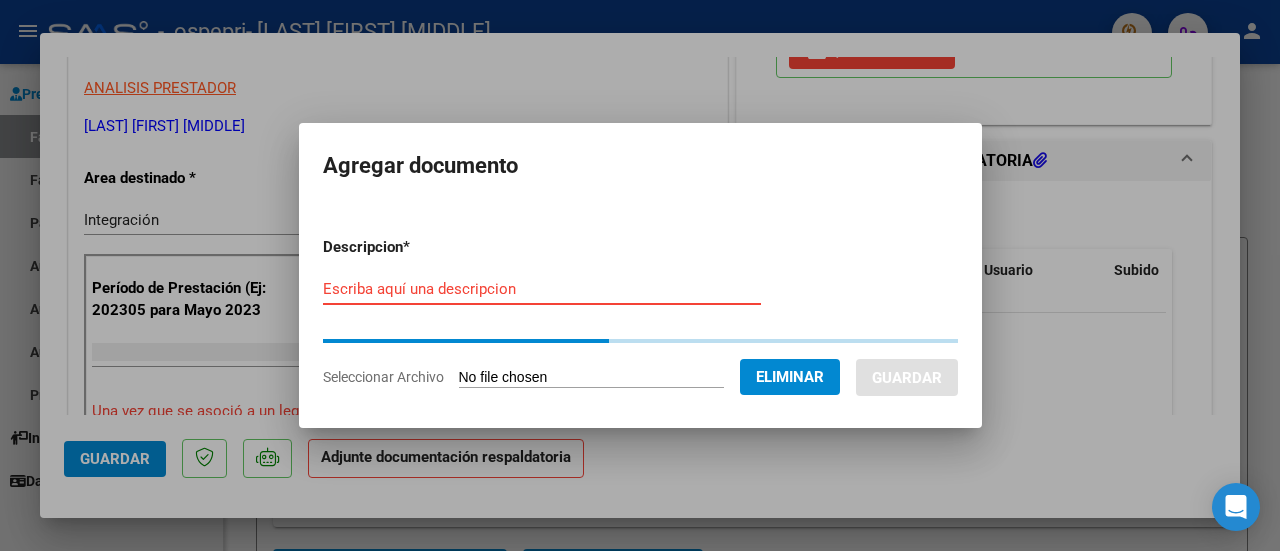click on "Escriba aquí una descripcion" at bounding box center [542, 289] 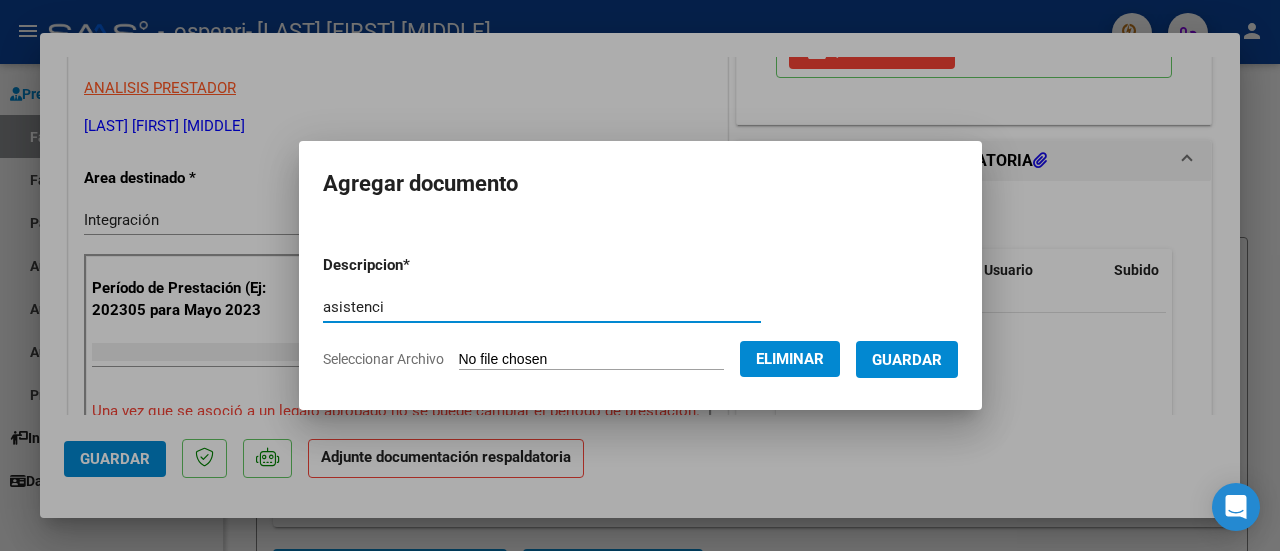 type on "asistenci" 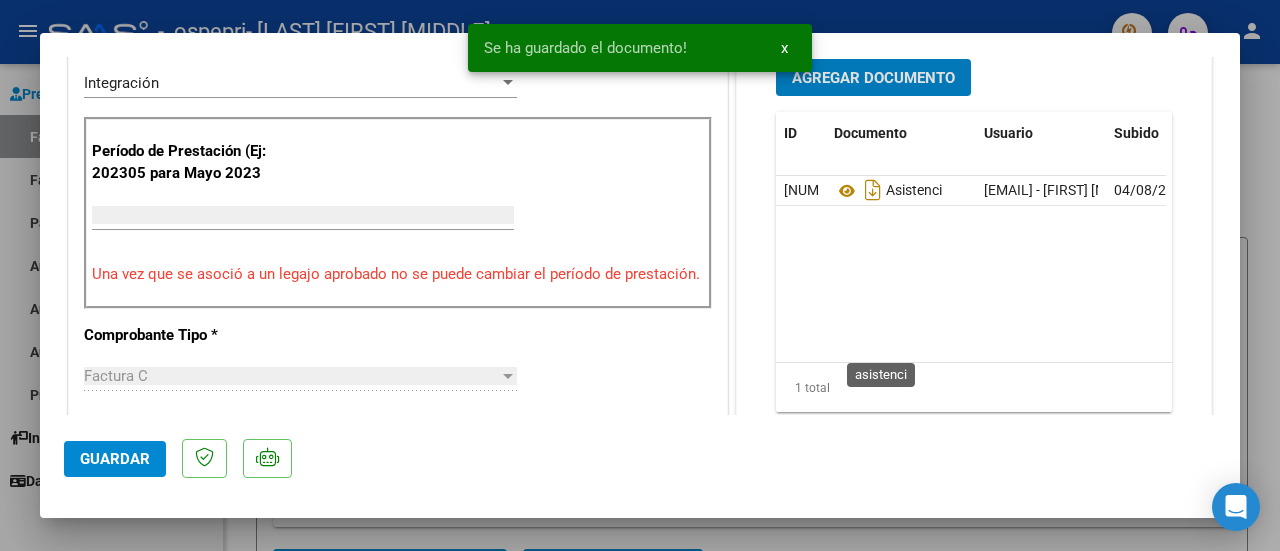 scroll, scrollTop: 700, scrollLeft: 0, axis: vertical 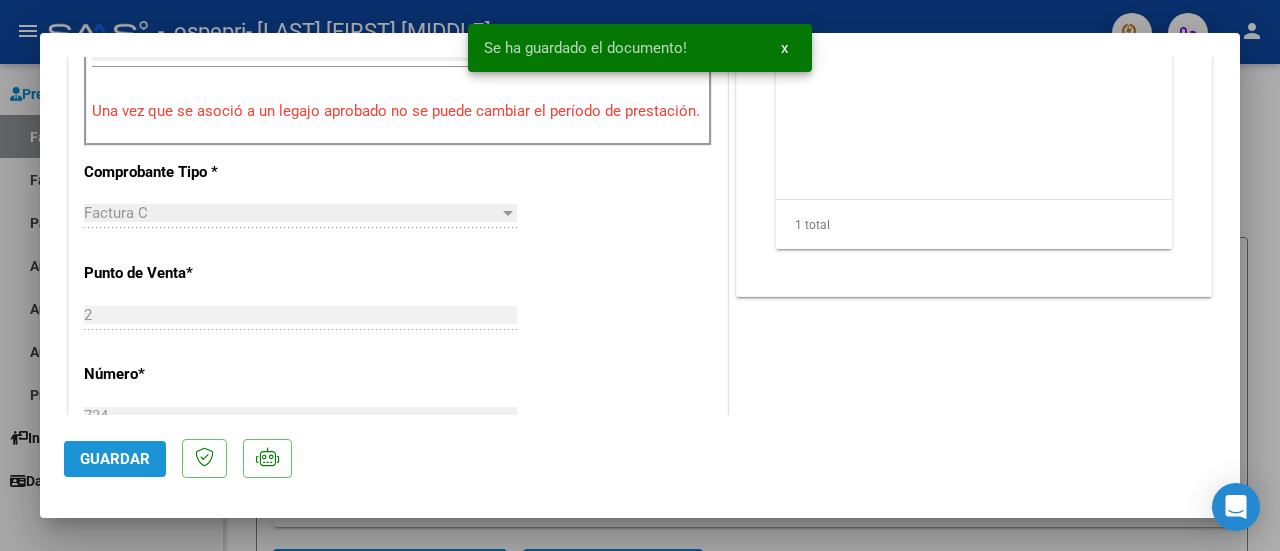 click on "Guardar" 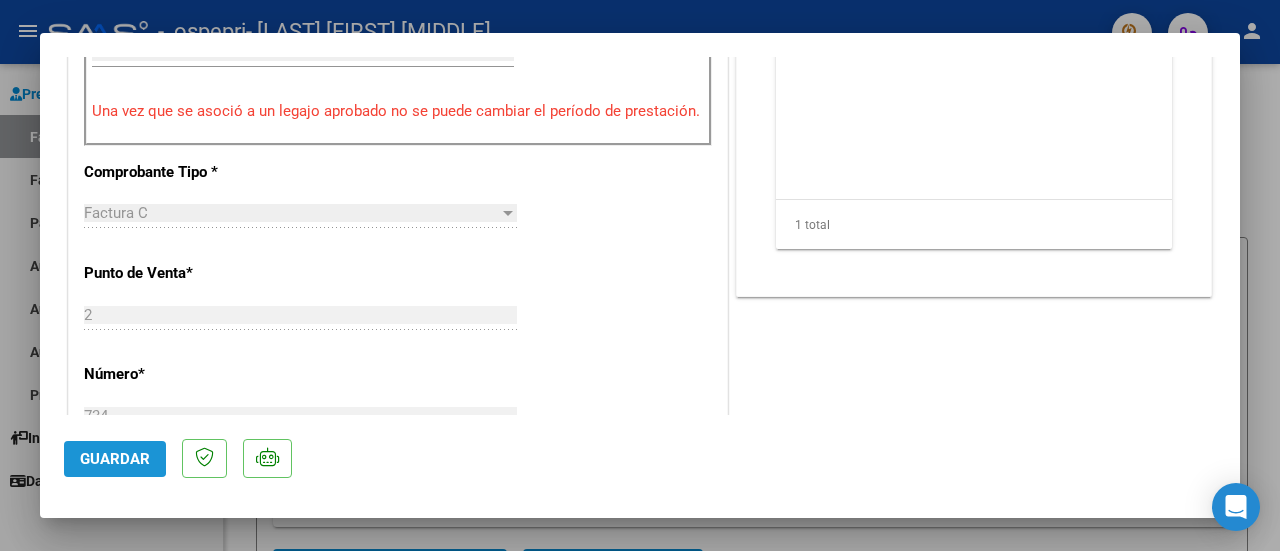 click on "Guardar" 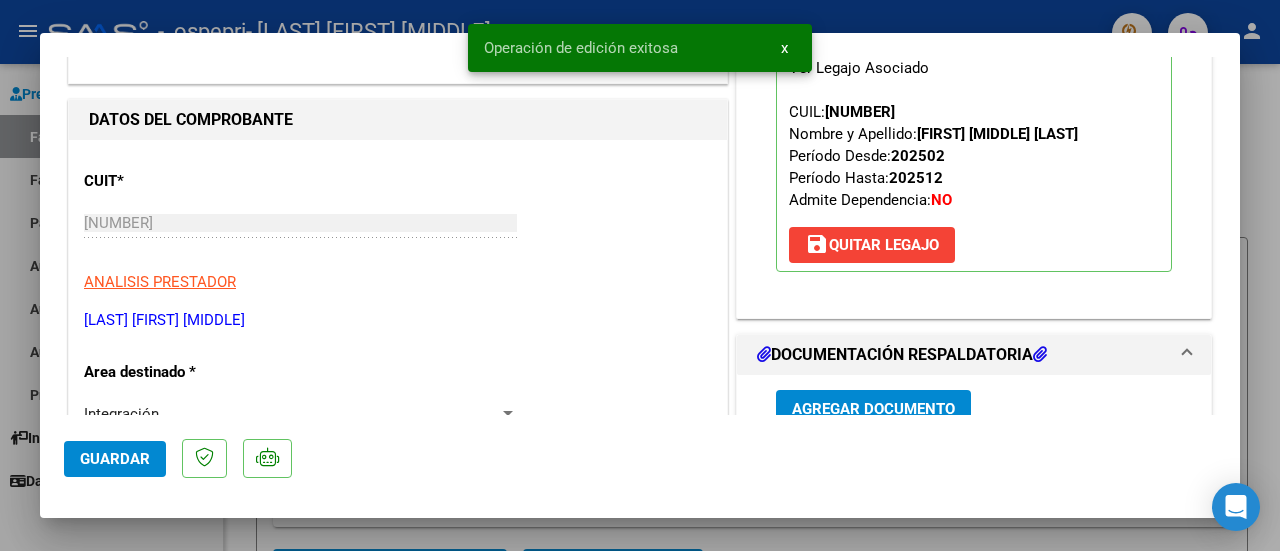 scroll, scrollTop: 0, scrollLeft: 0, axis: both 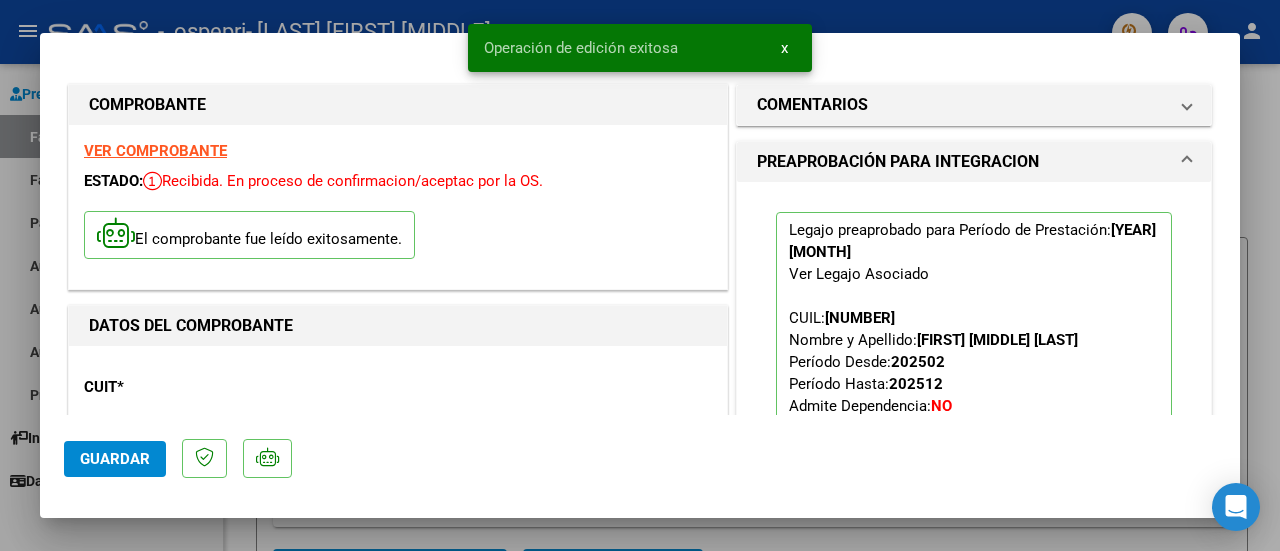 click at bounding box center (640, 275) 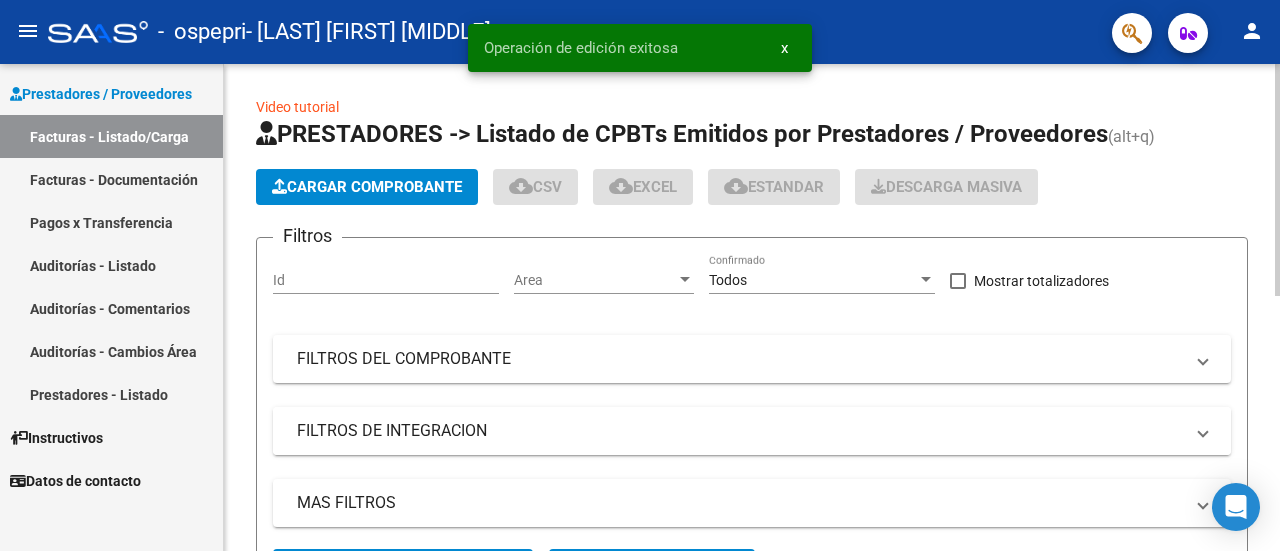 scroll, scrollTop: 500, scrollLeft: 0, axis: vertical 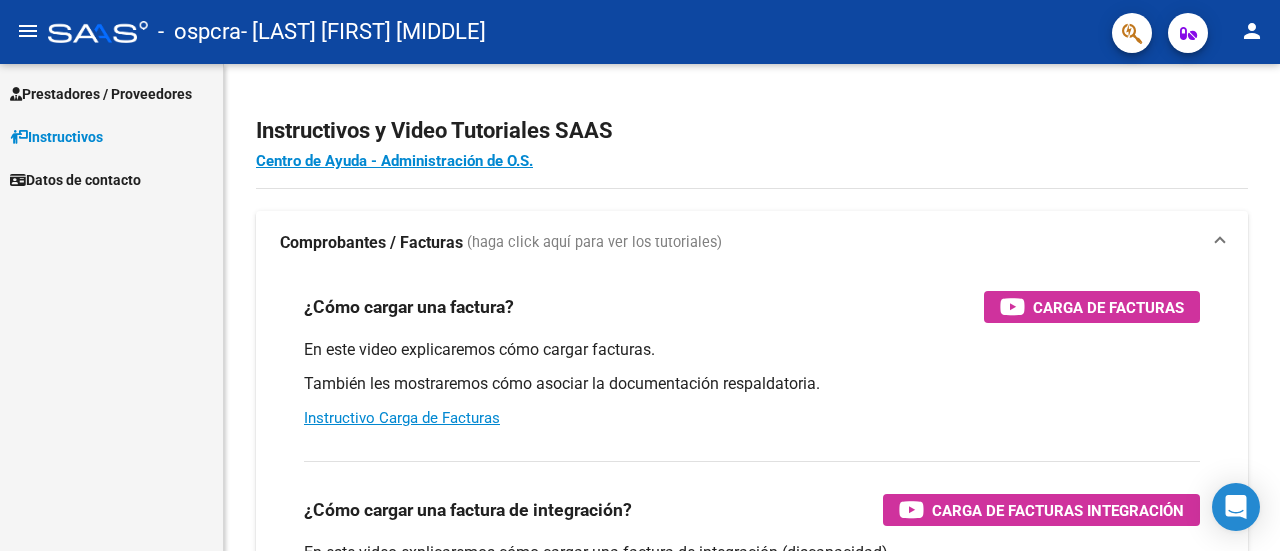click on "person" 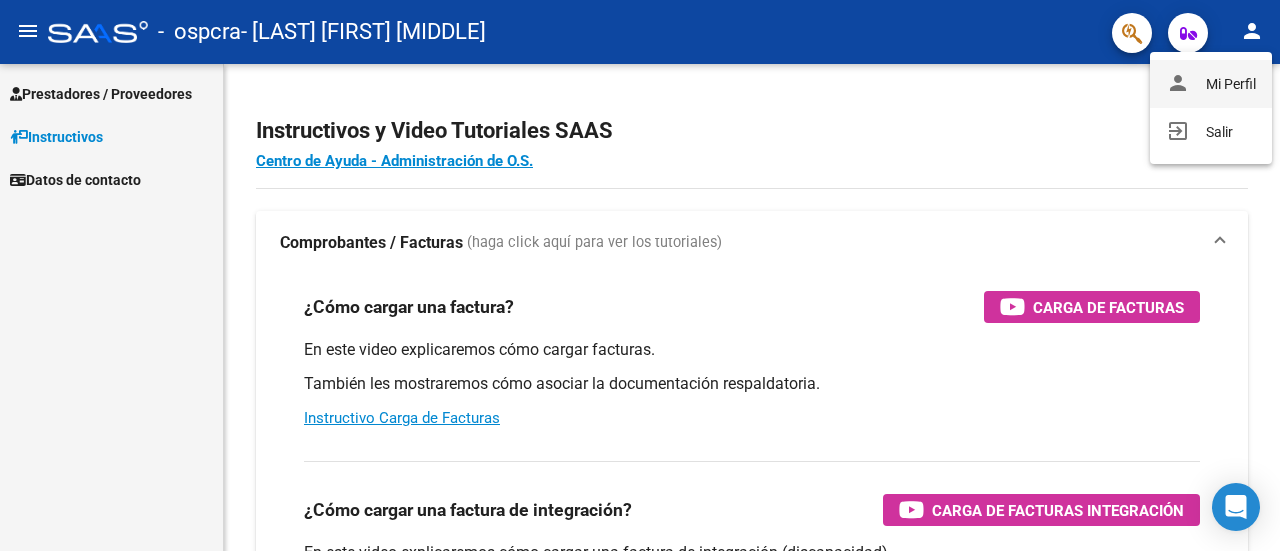 click on "person  Mi Perfil" at bounding box center [1211, 84] 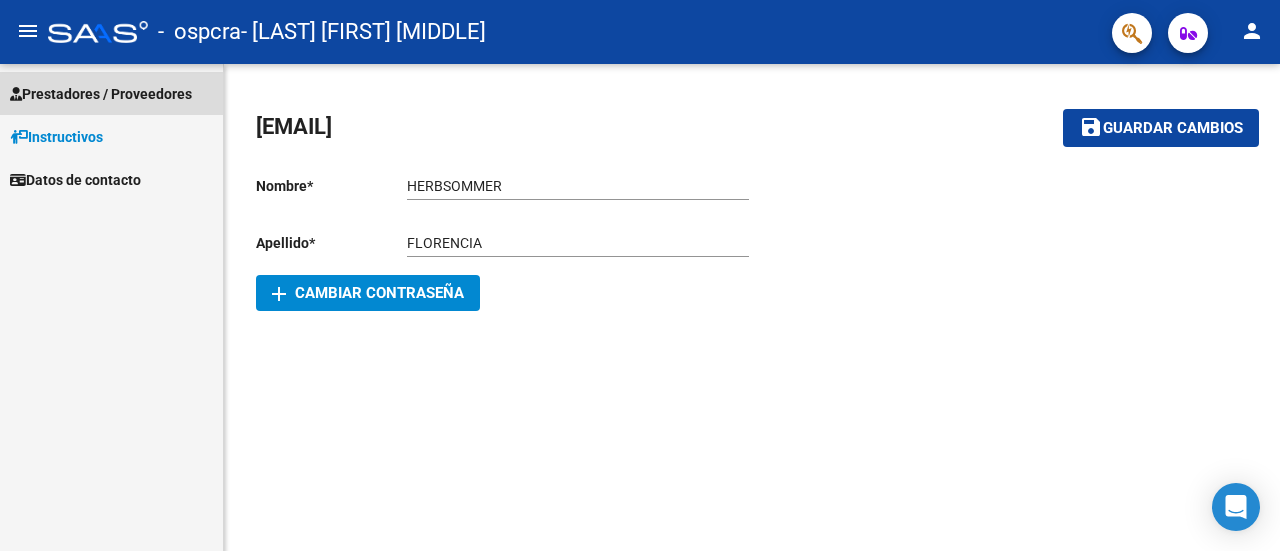 click on "Prestadores / Proveedores" at bounding box center (101, 94) 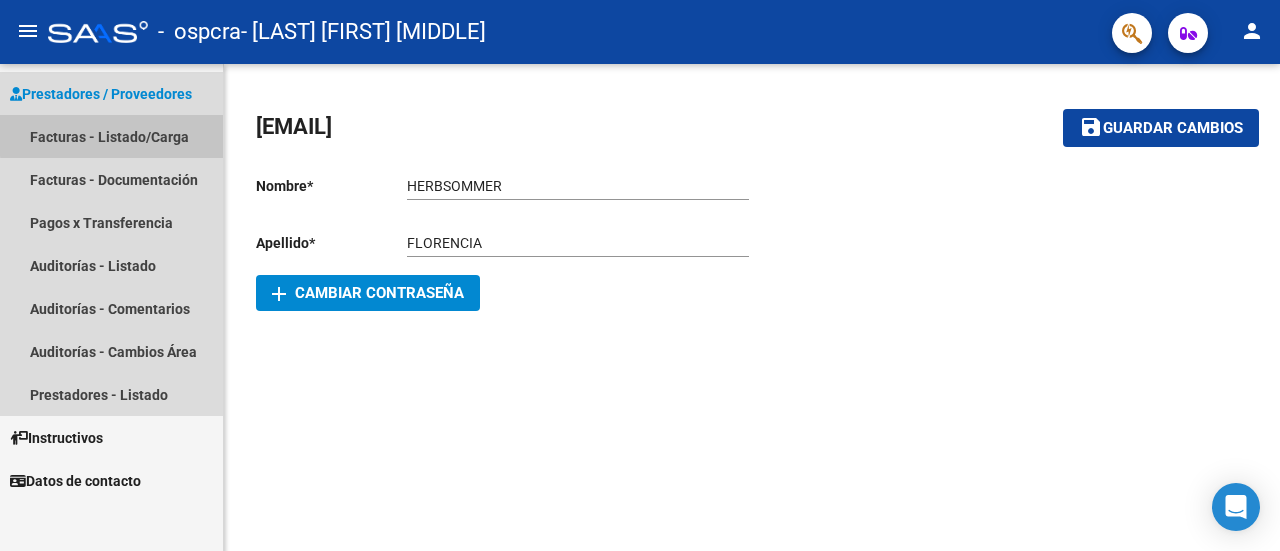 click on "Facturas - Listado/Carga" at bounding box center [111, 136] 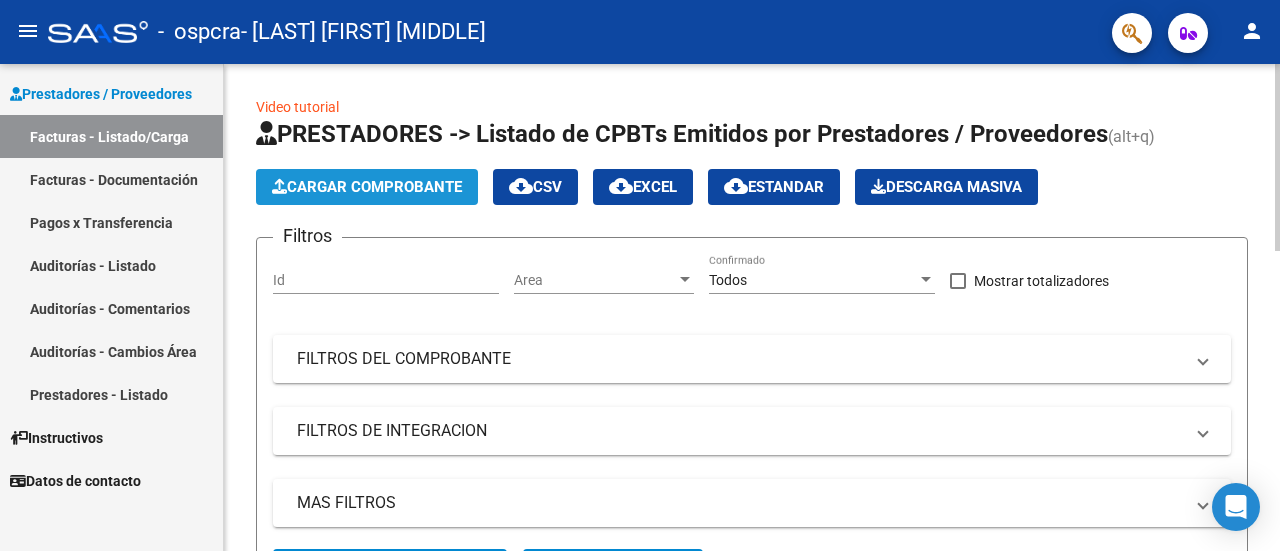 click on "Cargar Comprobante" 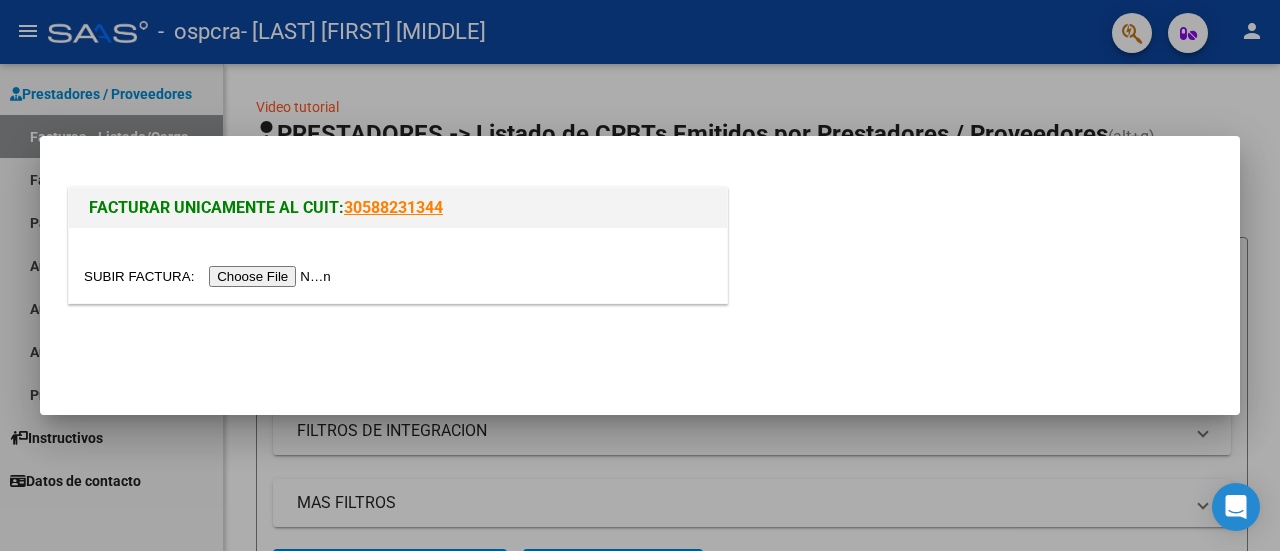 click at bounding box center (640, 275) 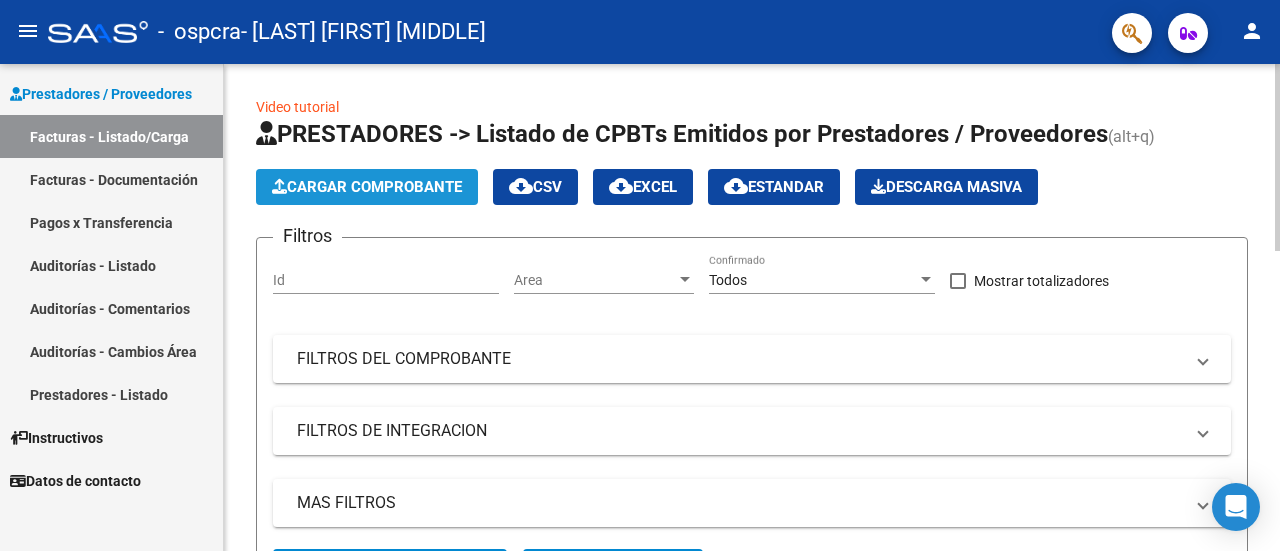 click on "Cargar Comprobante" 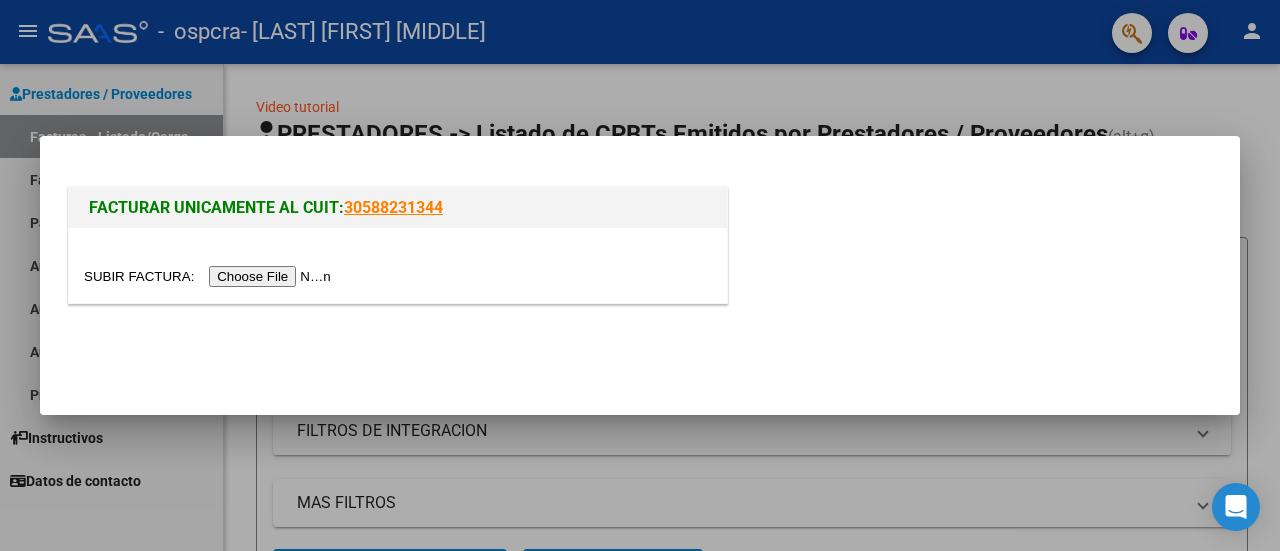 click at bounding box center (210, 276) 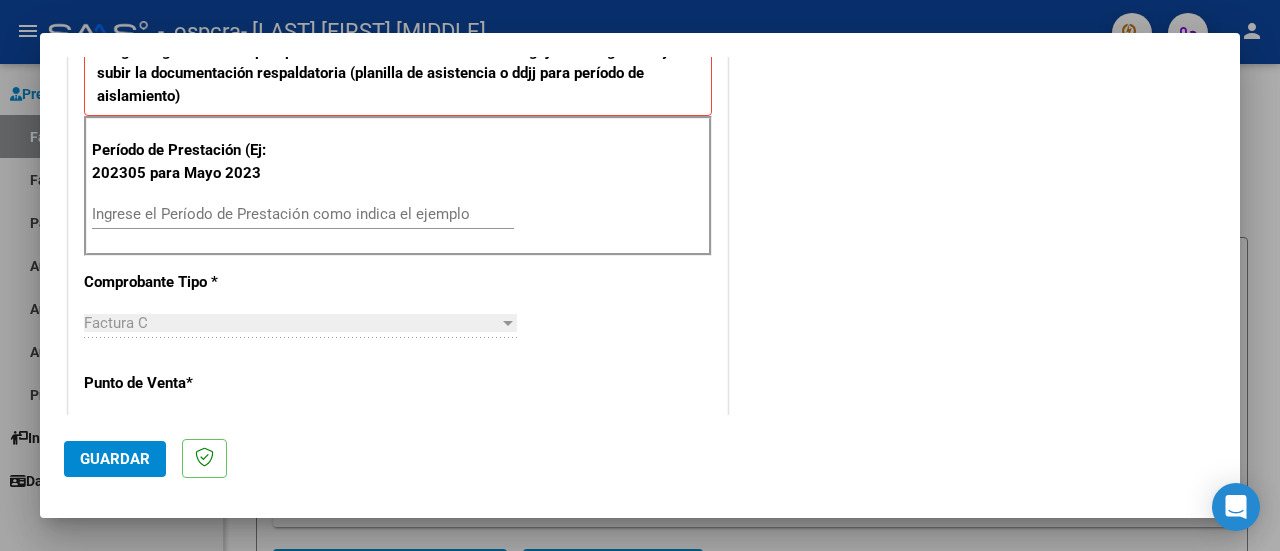 scroll, scrollTop: 500, scrollLeft: 0, axis: vertical 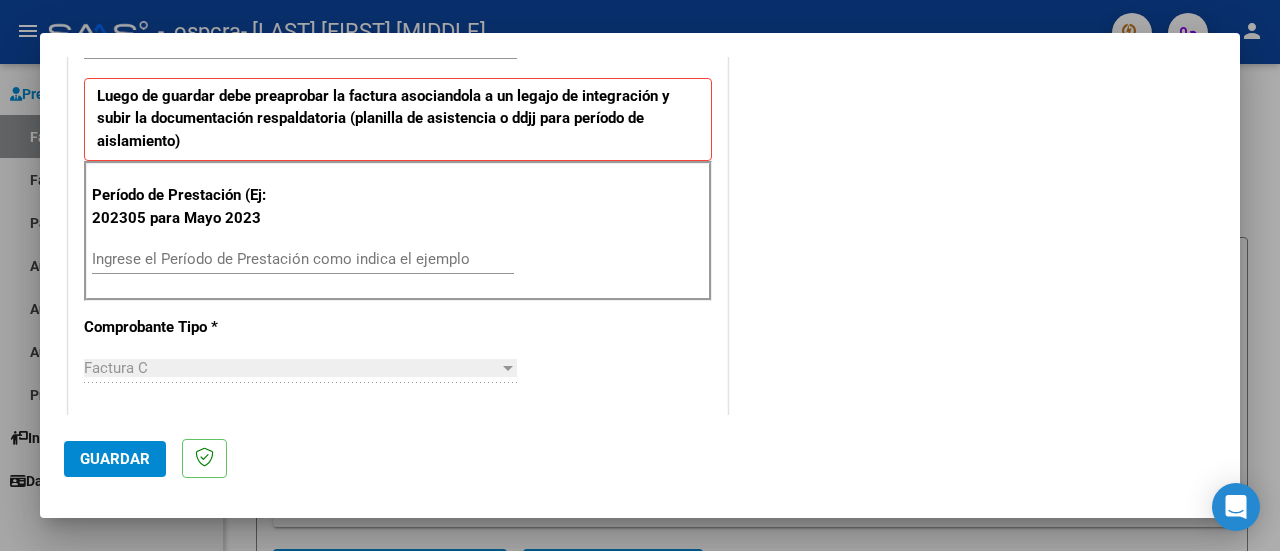 click on "Ingrese el Período de Prestación como indica el ejemplo" at bounding box center (303, 259) 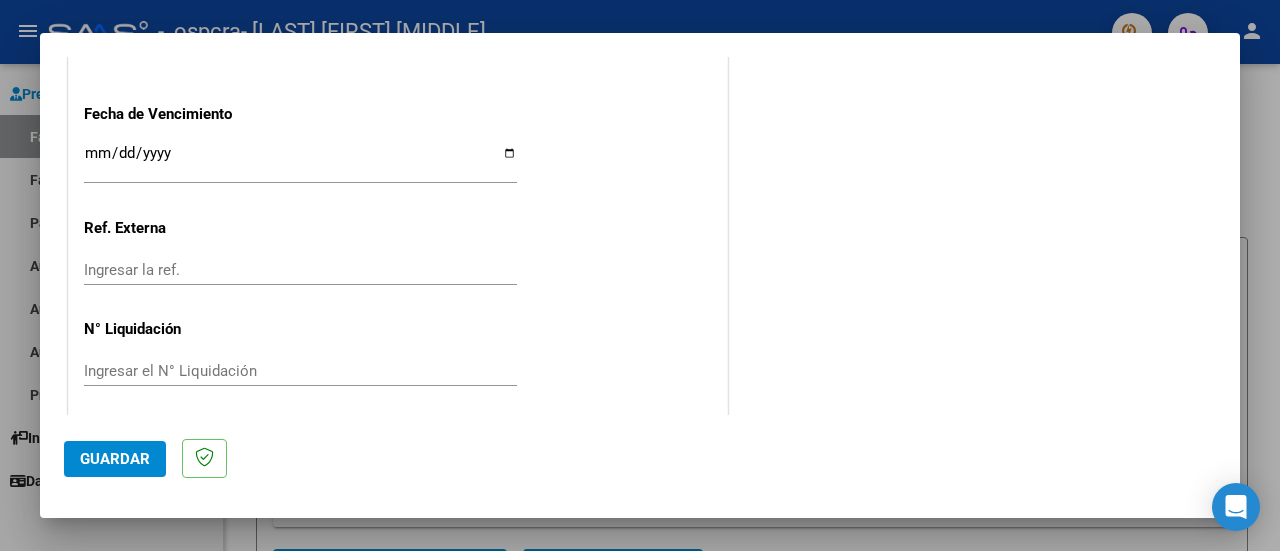 scroll, scrollTop: 1404, scrollLeft: 0, axis: vertical 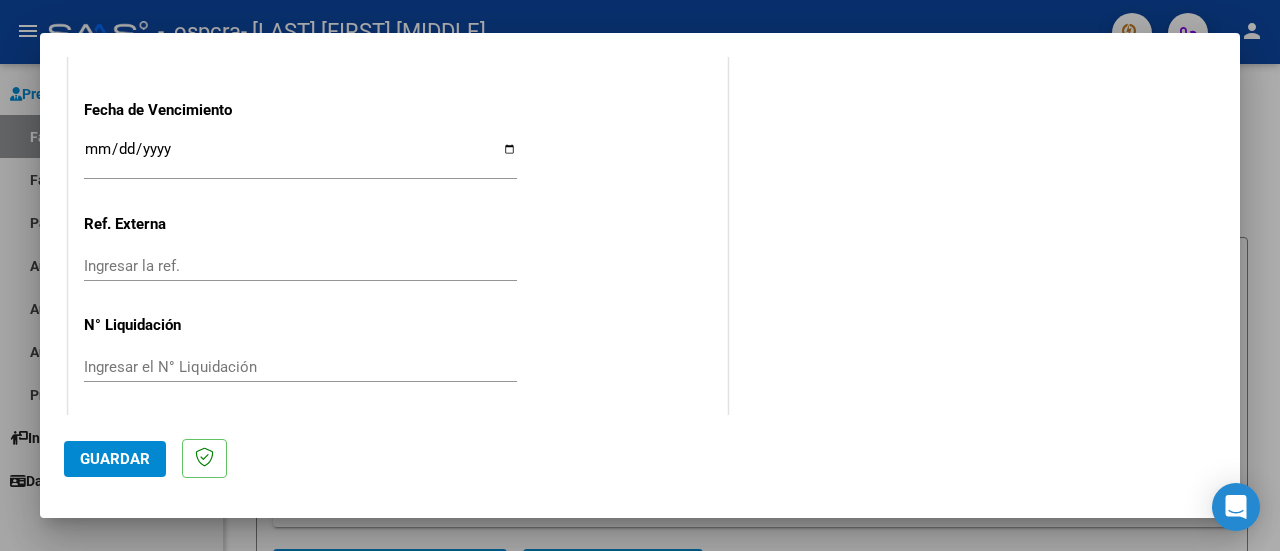 type on "[YEAR][MONTH]" 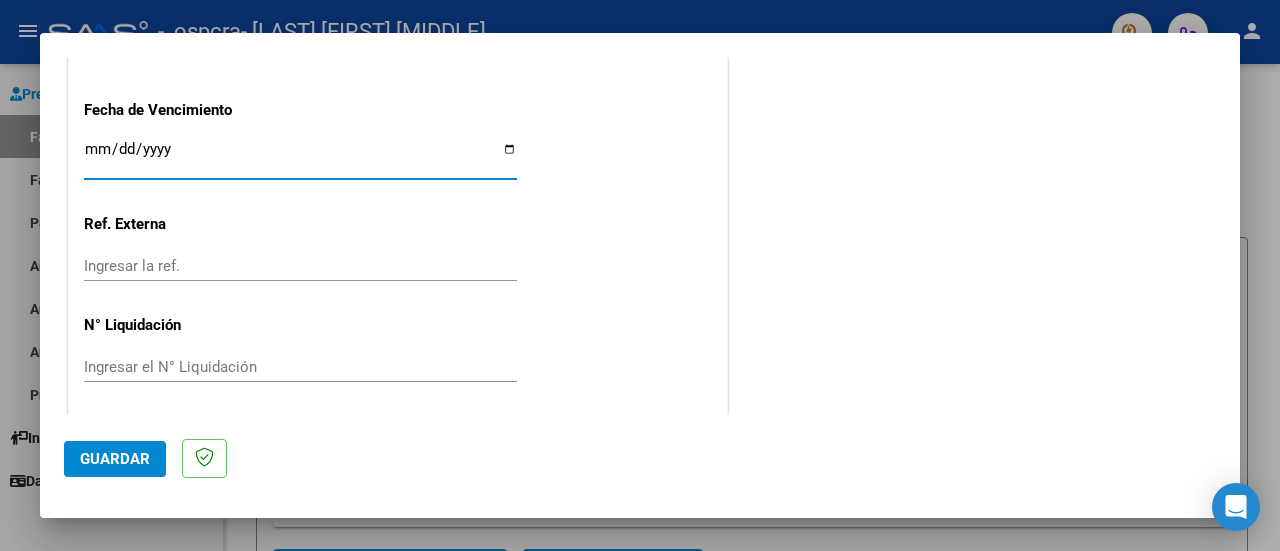 type on "[DATE]" 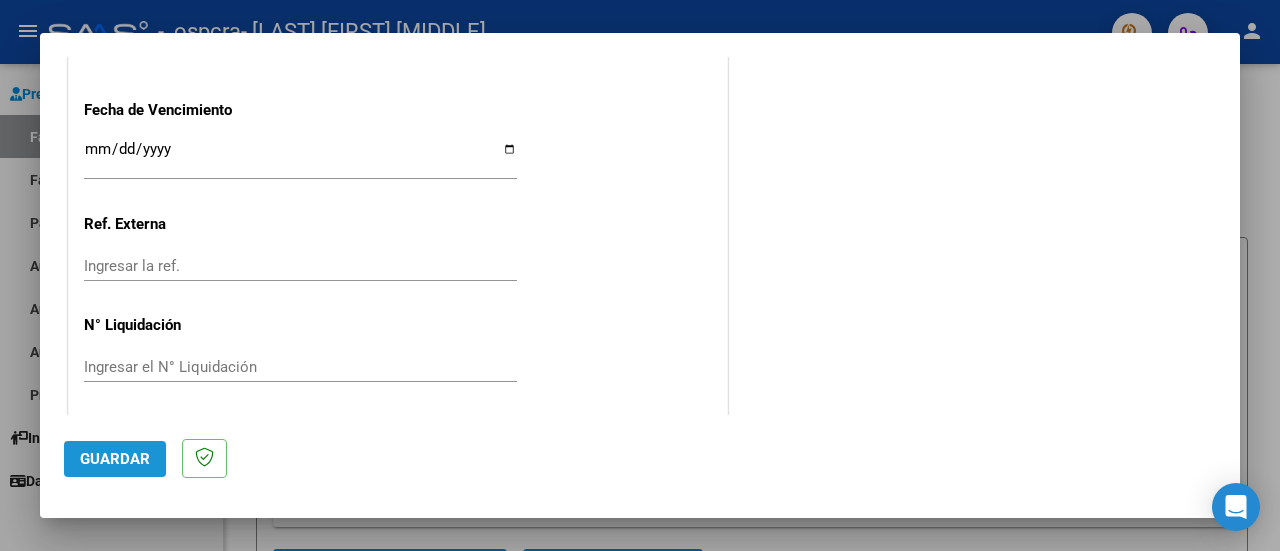 click on "Guardar" 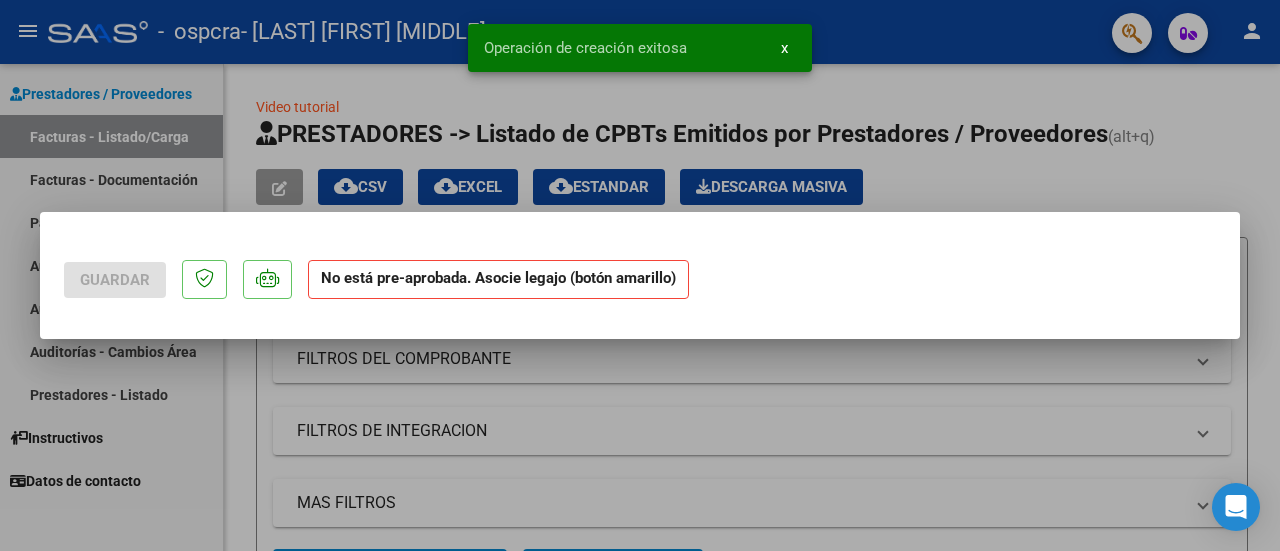 scroll, scrollTop: 0, scrollLeft: 0, axis: both 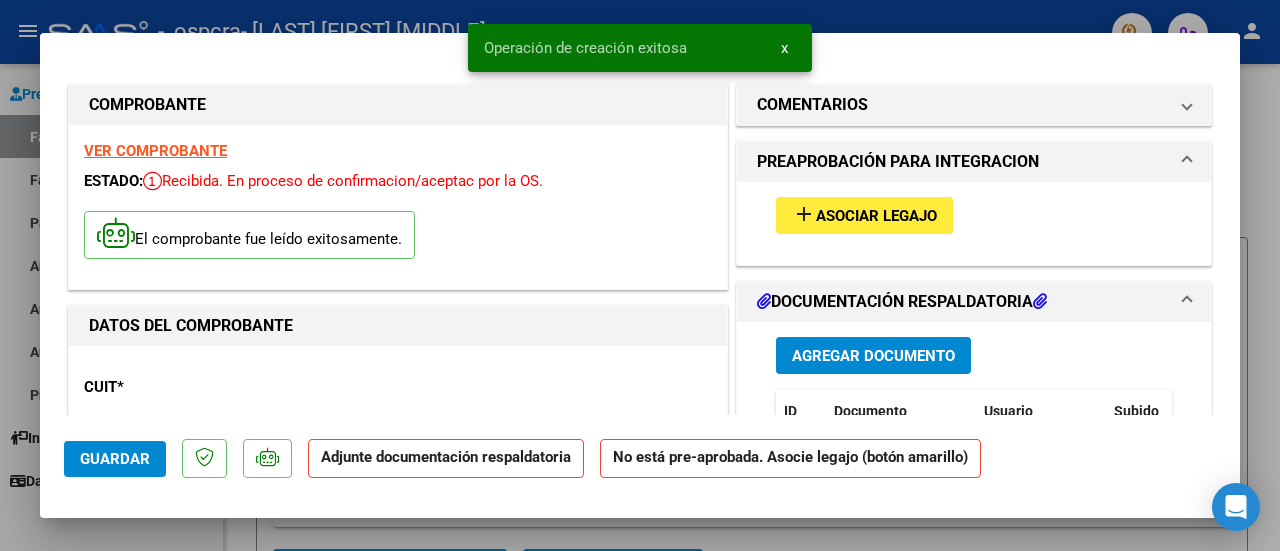 click on "add Asociar Legajo" at bounding box center [864, 215] 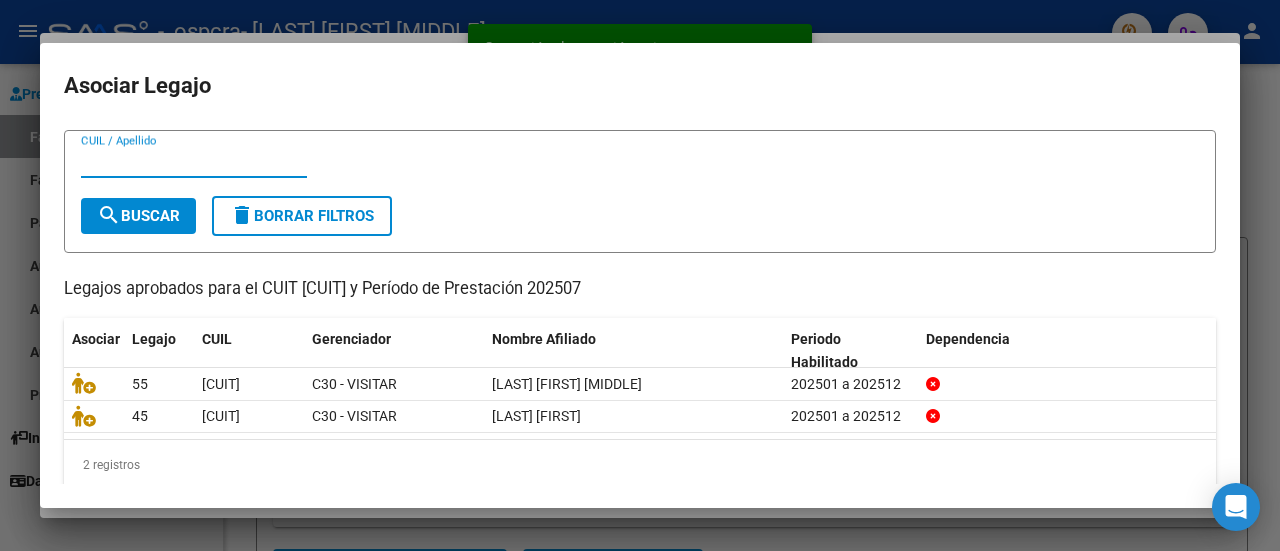 scroll, scrollTop: 63, scrollLeft: 0, axis: vertical 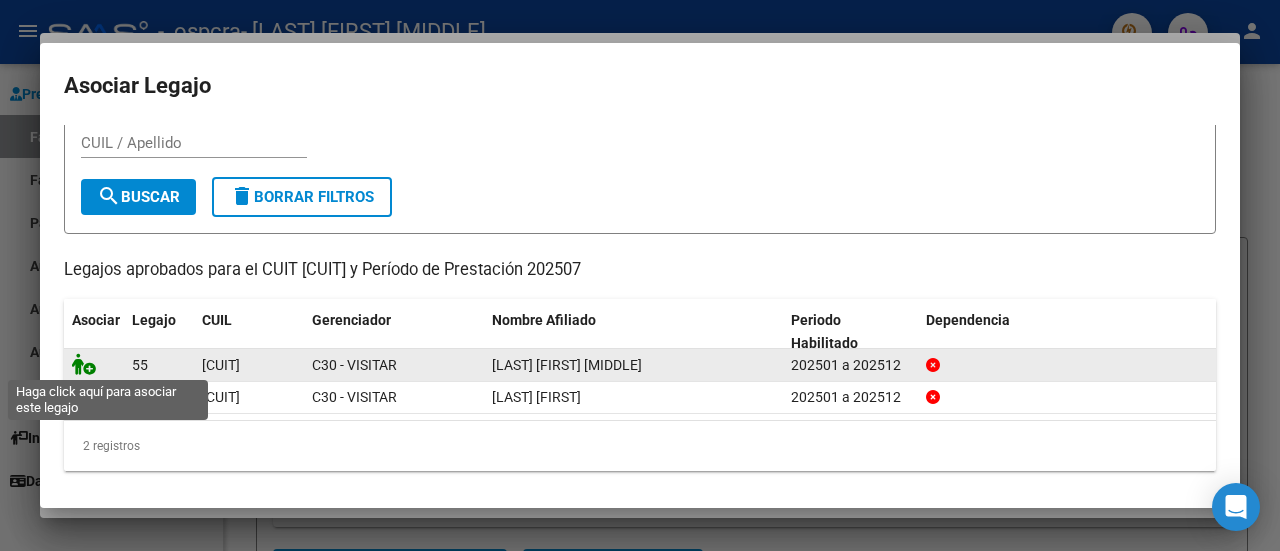 click 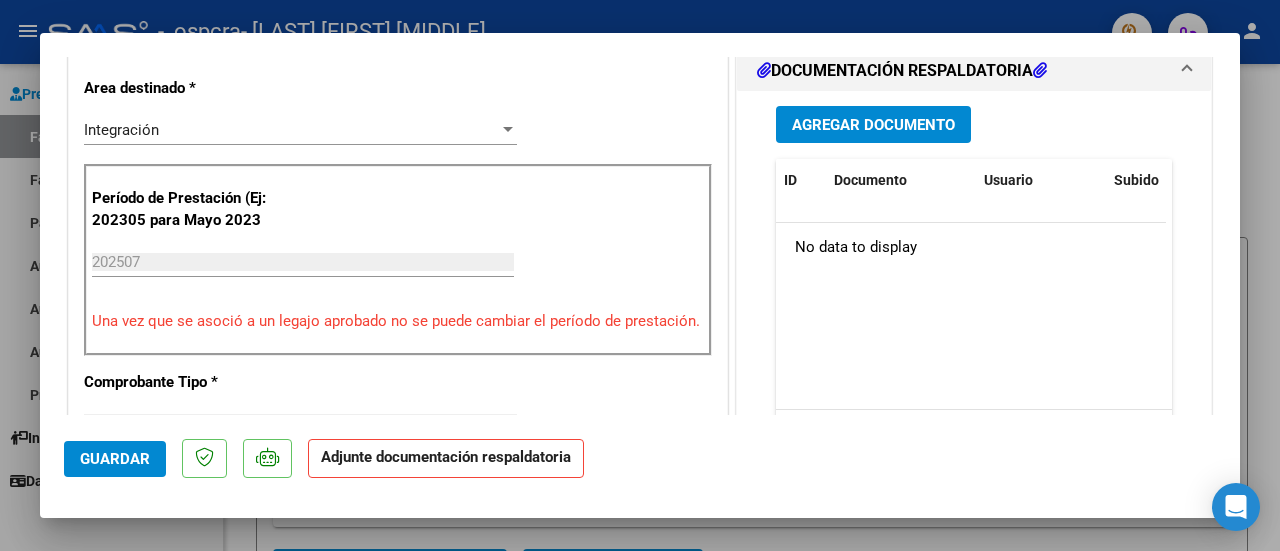 scroll, scrollTop: 400, scrollLeft: 0, axis: vertical 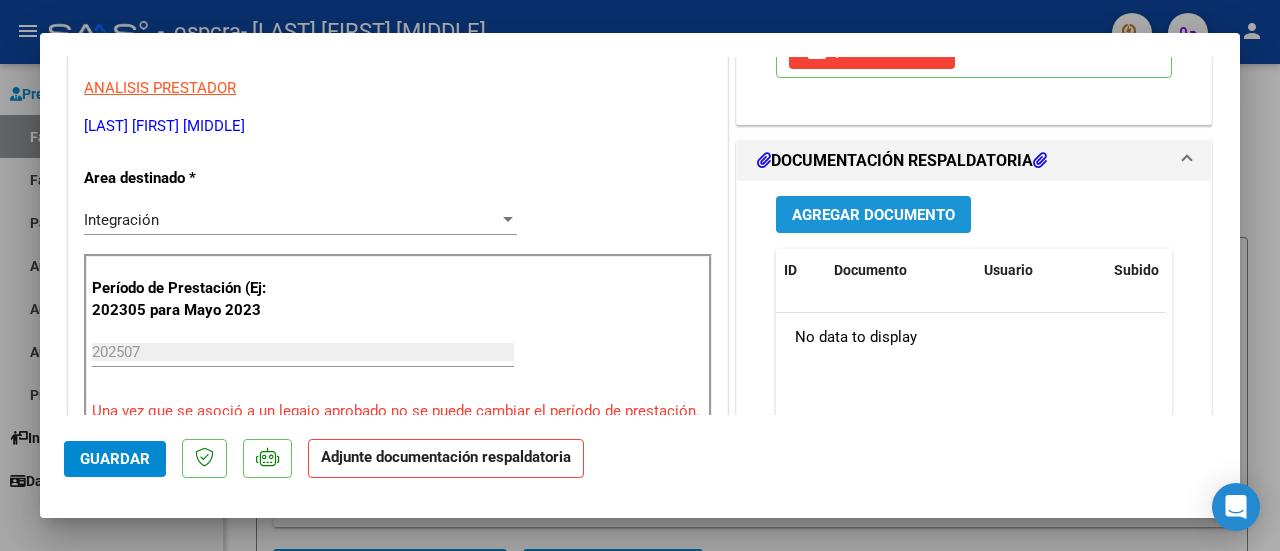 click on "Agregar Documento" at bounding box center (873, 215) 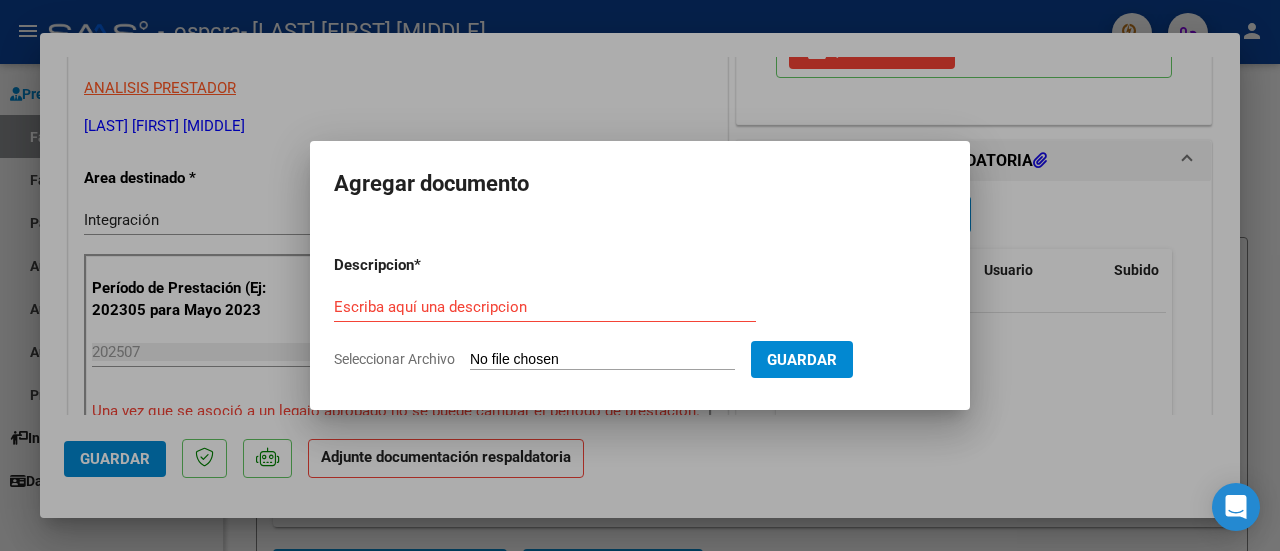 click on "Seleccionar Archivo" at bounding box center [602, 360] 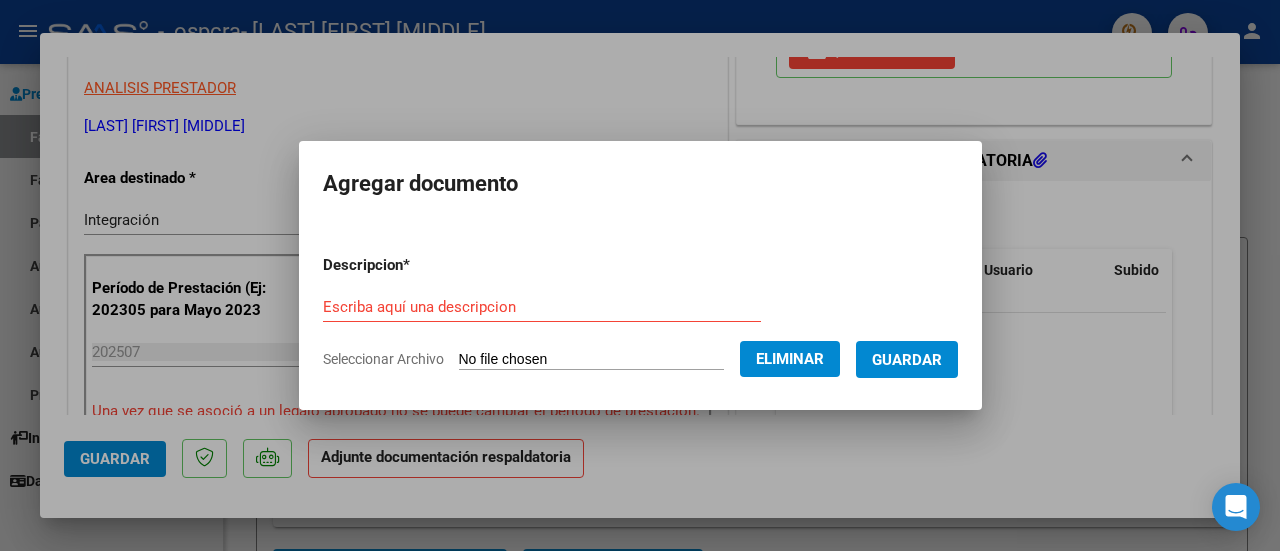 click on "Guardar" at bounding box center (907, 360) 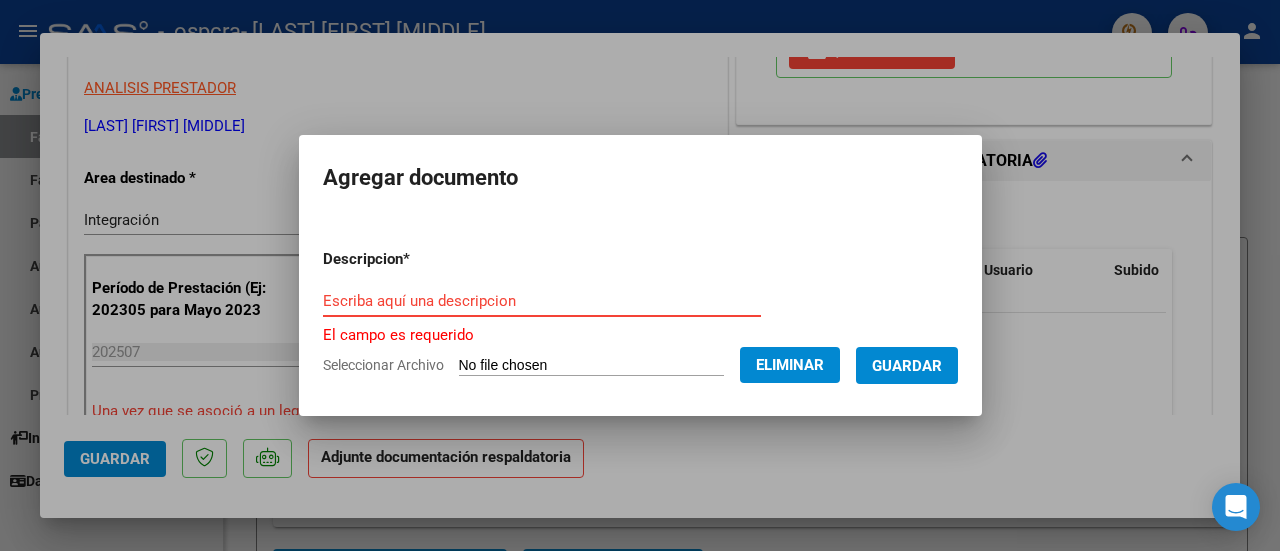 click on "Escriba aquí una descripcion" at bounding box center [542, 301] 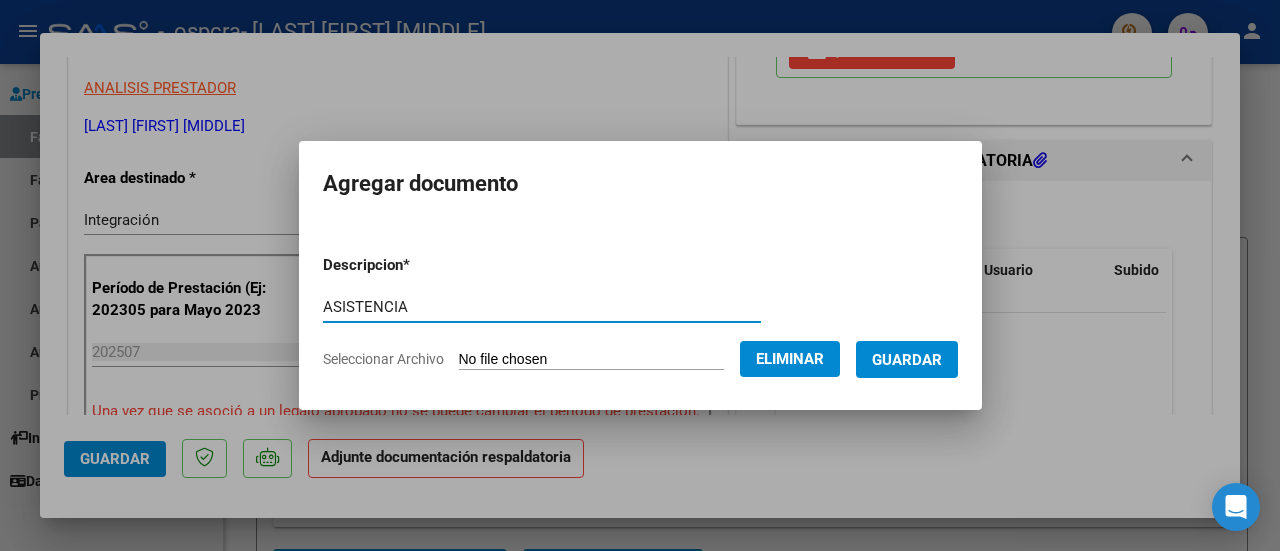 type on "ASISTENCIA" 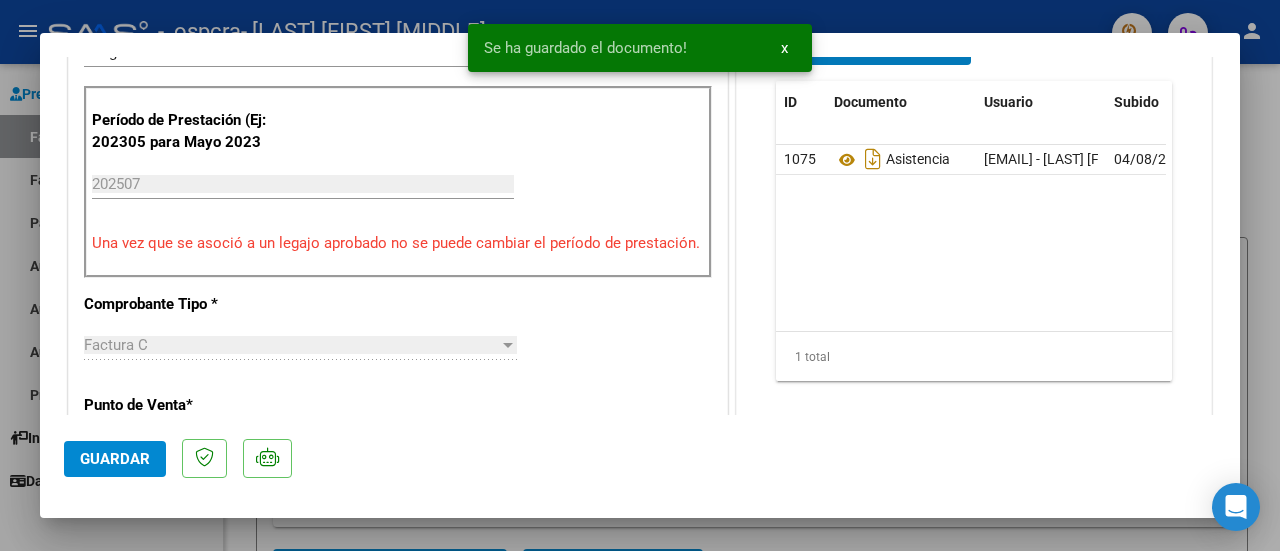 scroll, scrollTop: 800, scrollLeft: 0, axis: vertical 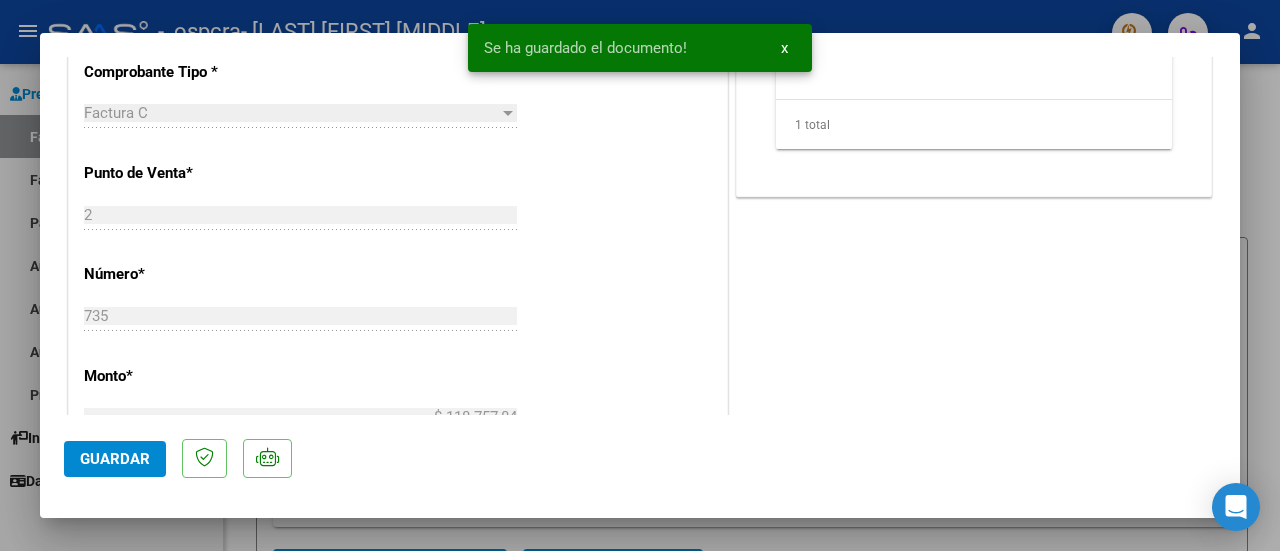click on "Guardar" 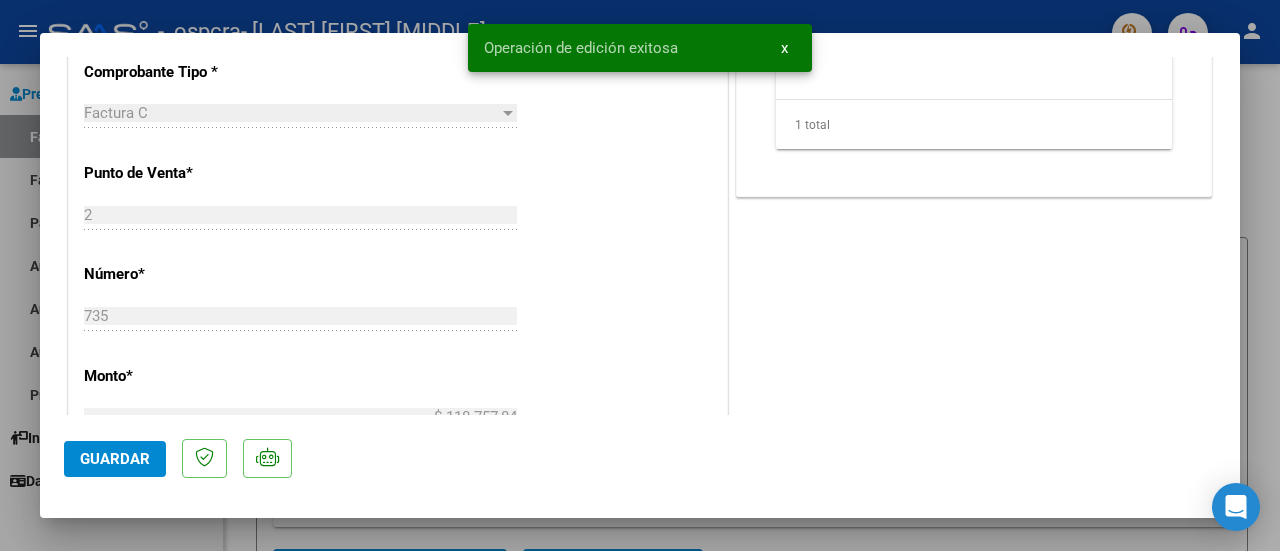 click at bounding box center [640, 275] 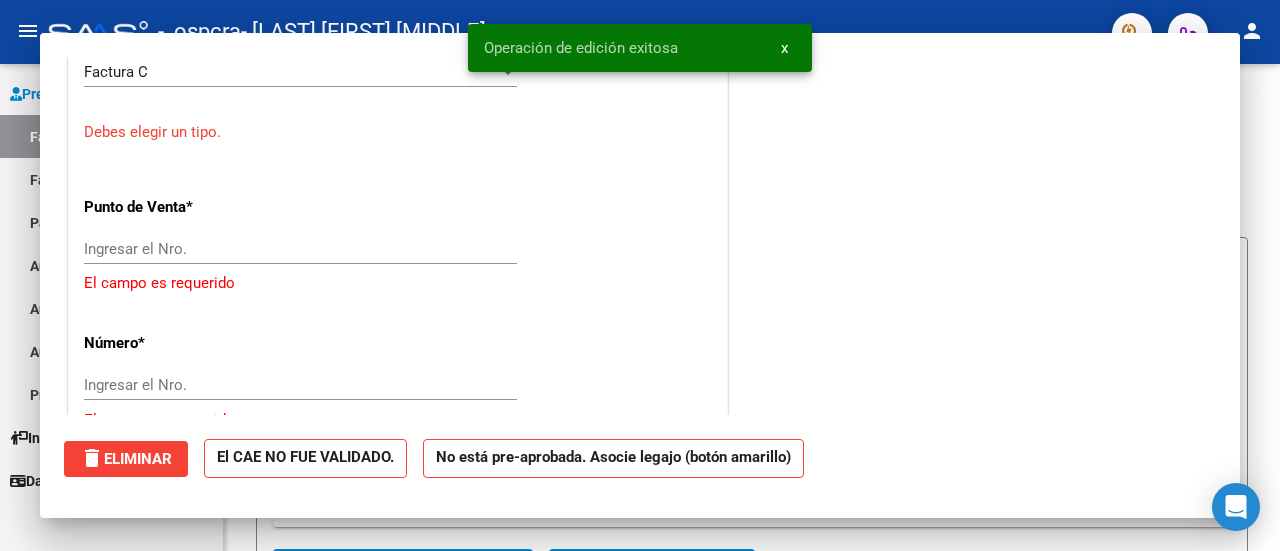 scroll, scrollTop: 0, scrollLeft: 0, axis: both 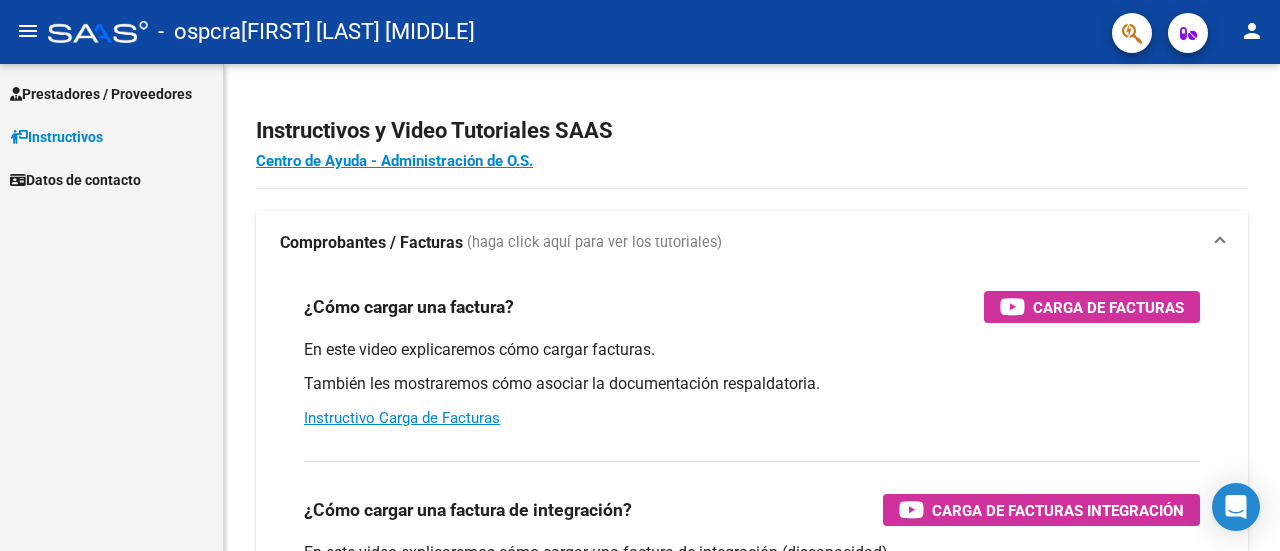click on "Prestadores / Proveedores" at bounding box center (101, 94) 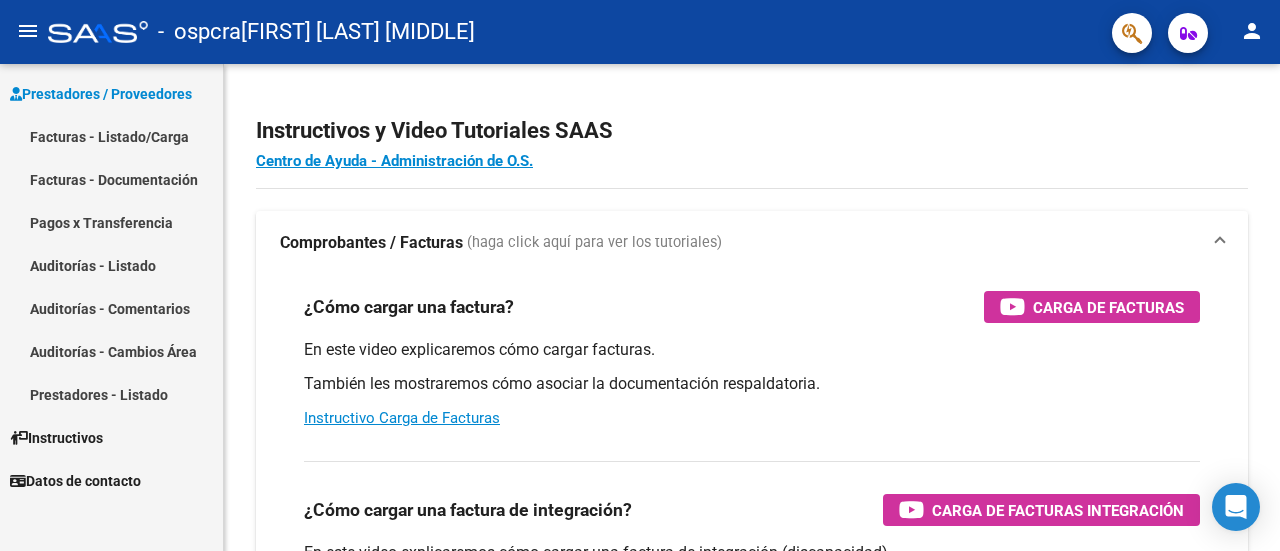 click on "Facturas - Listado/Carga" at bounding box center (111, 136) 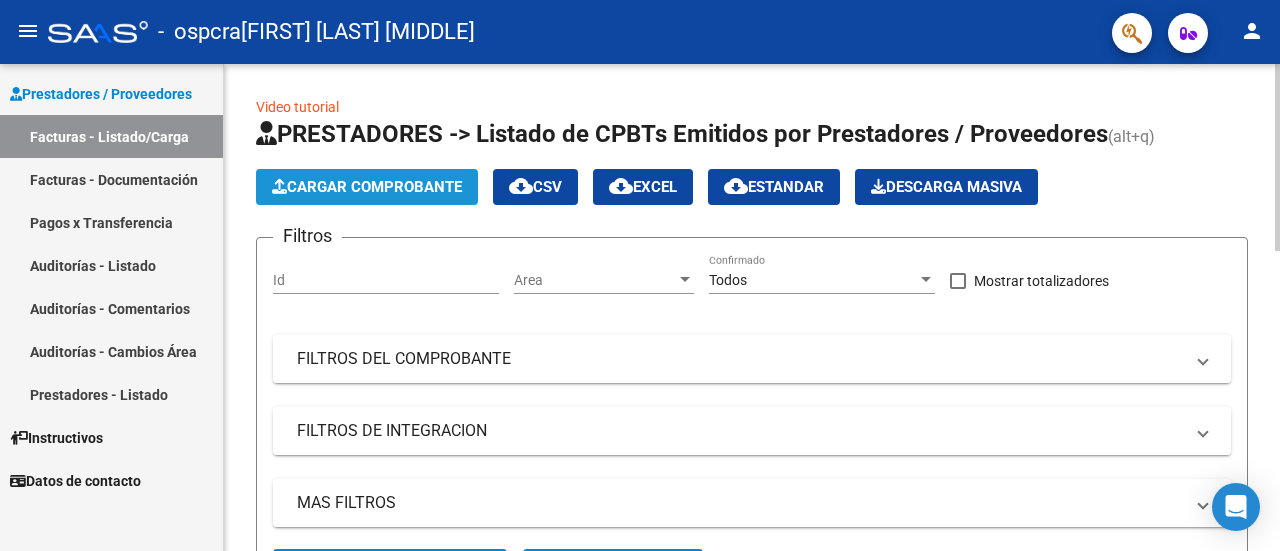 click on "Cargar Comprobante" 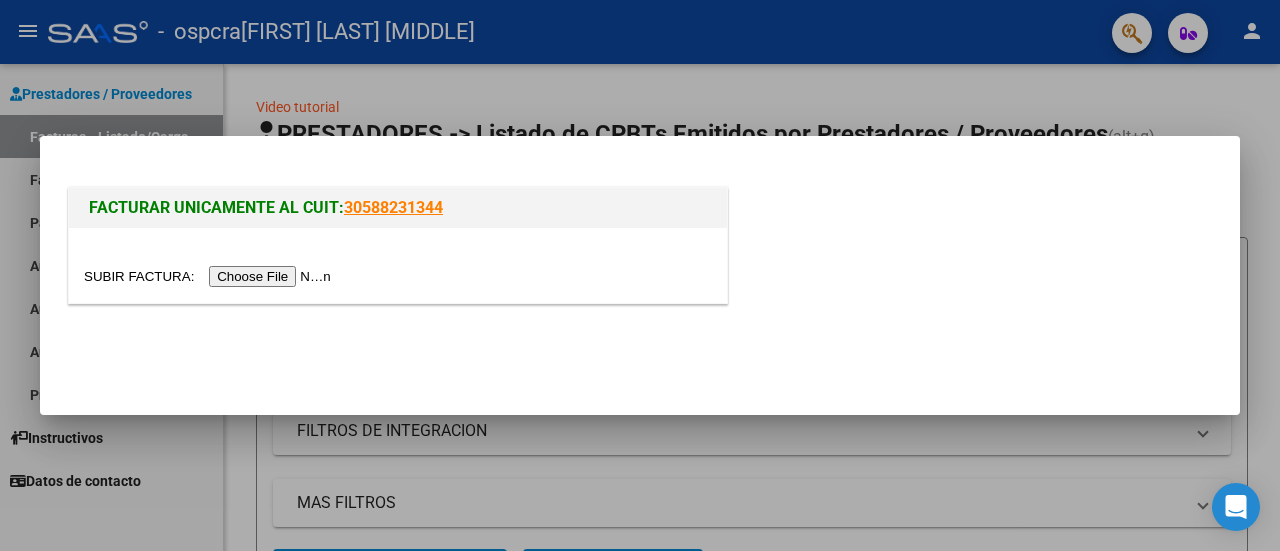 click at bounding box center [210, 276] 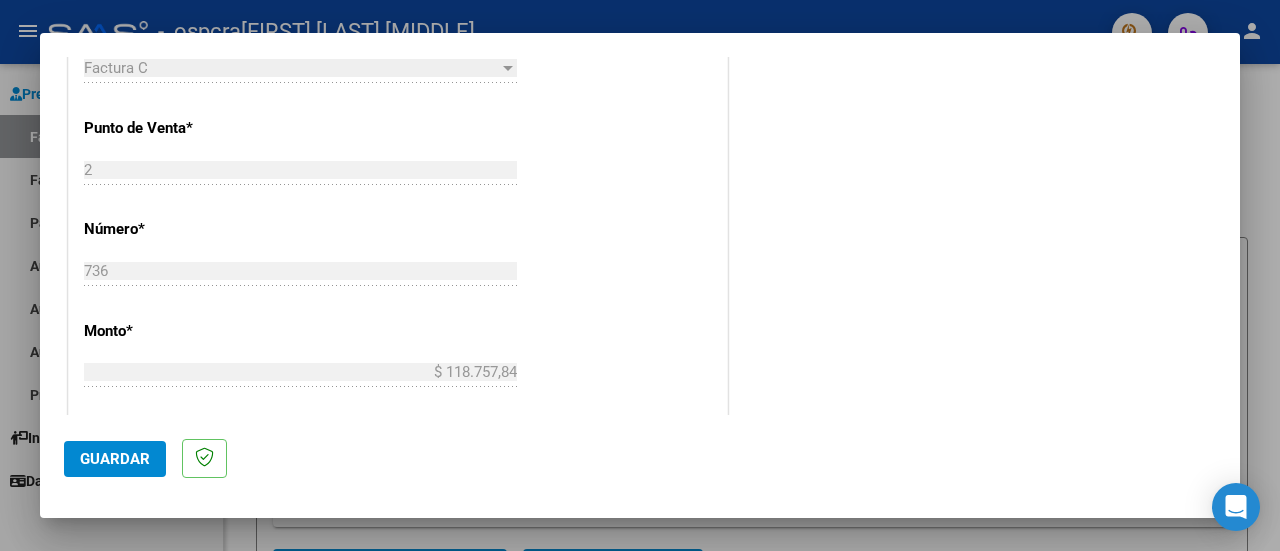 scroll, scrollTop: 600, scrollLeft: 0, axis: vertical 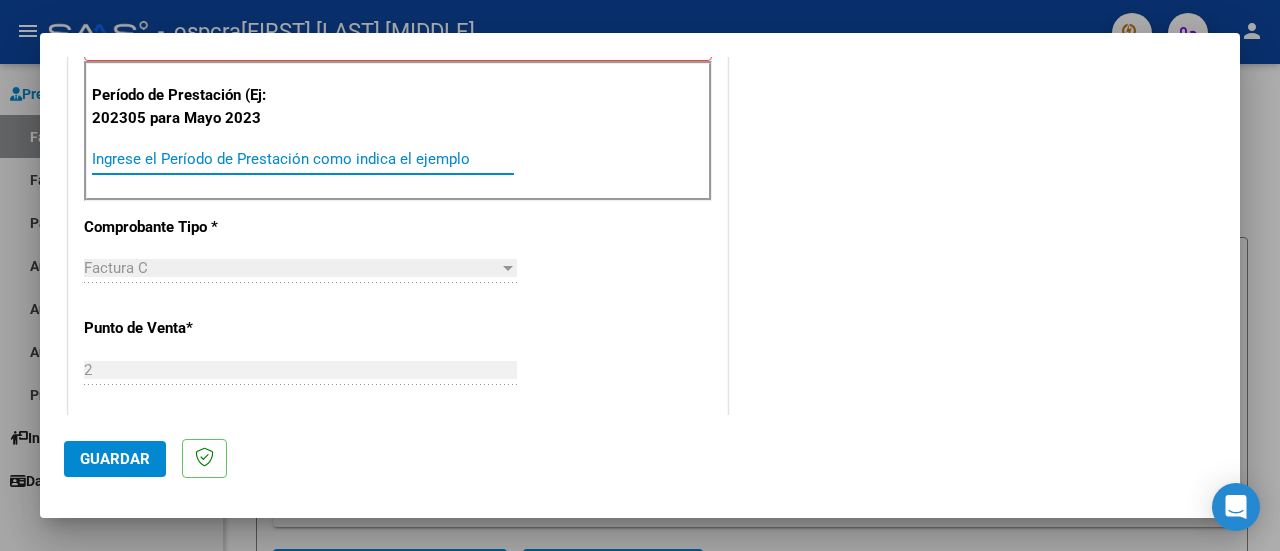 click on "Ingrese el Período de Prestación como indica el ejemplo" at bounding box center [303, 159] 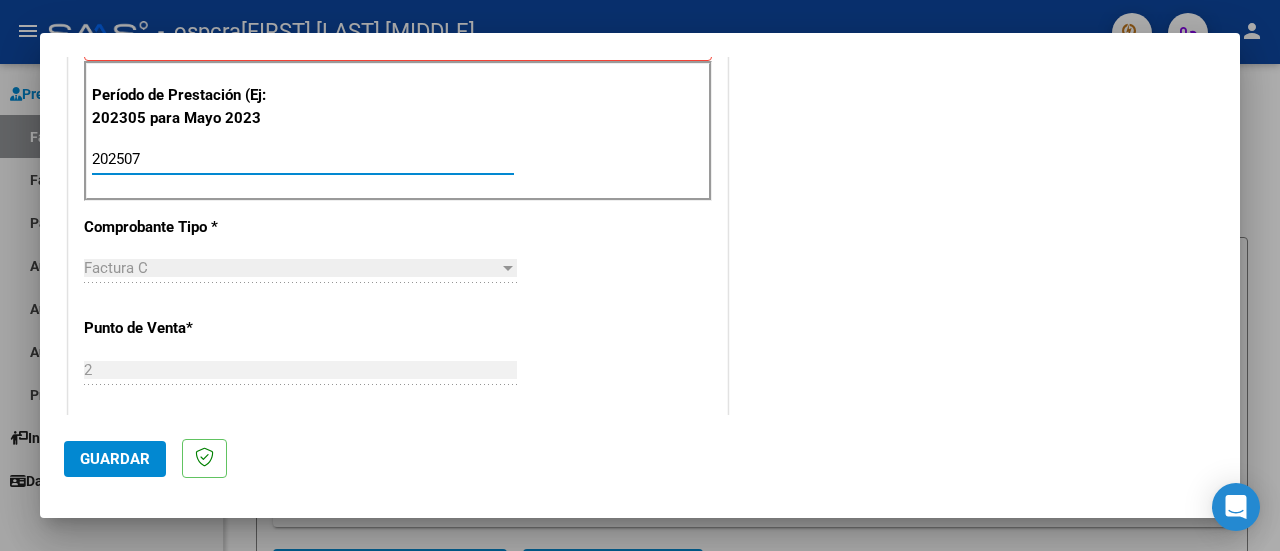 type on "[YEAR][MONTH]" 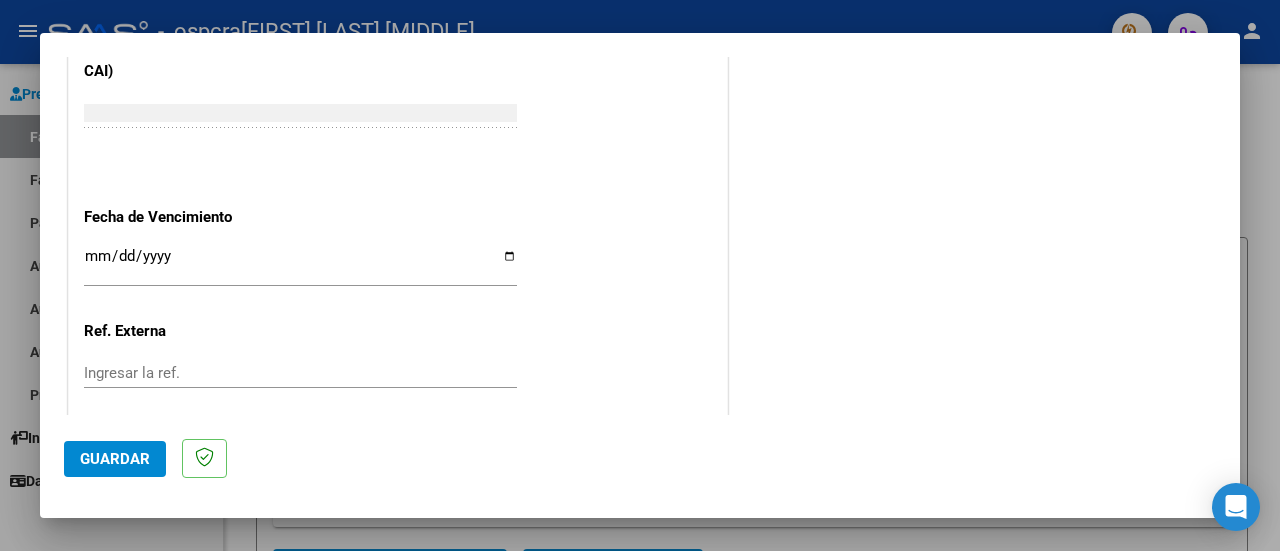 scroll, scrollTop: 1300, scrollLeft: 0, axis: vertical 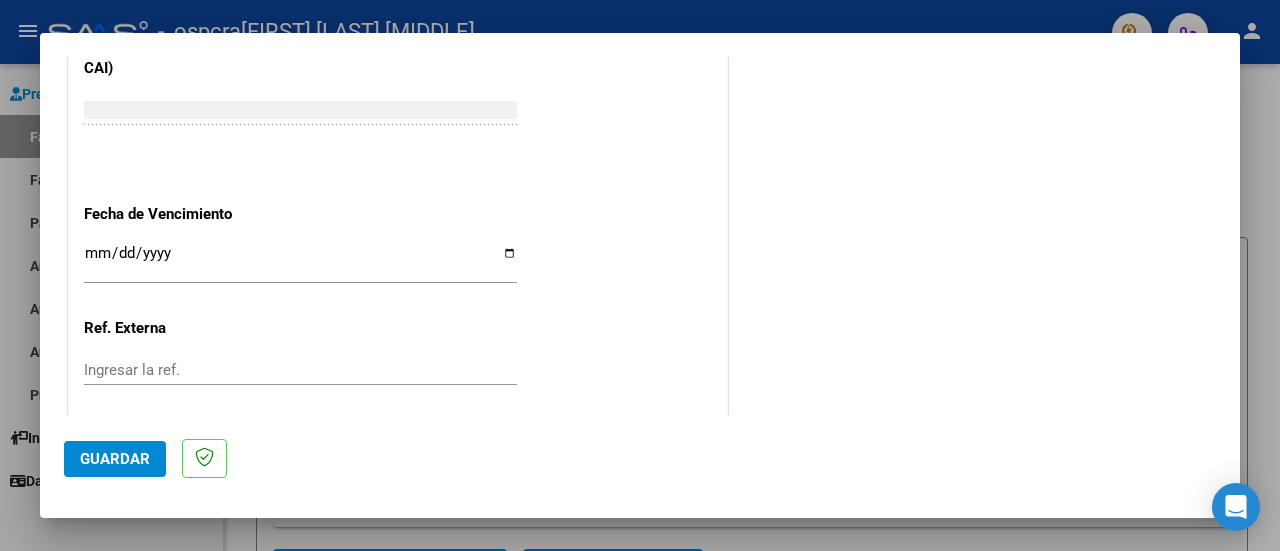 click on "Ingresar la fecha" at bounding box center [300, 261] 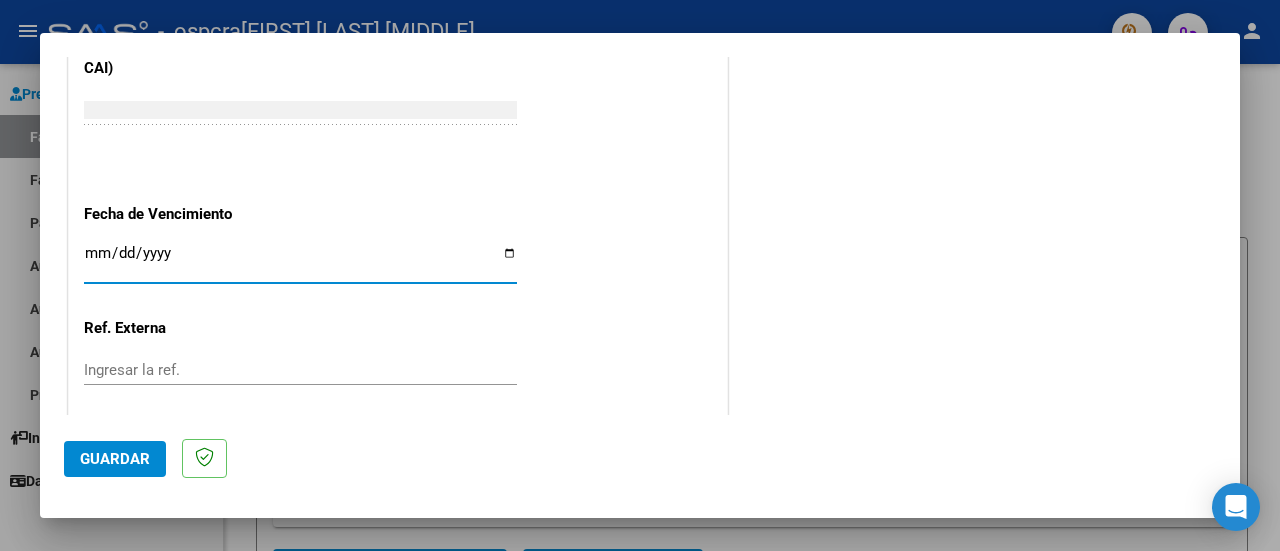 type on "[DATE]" 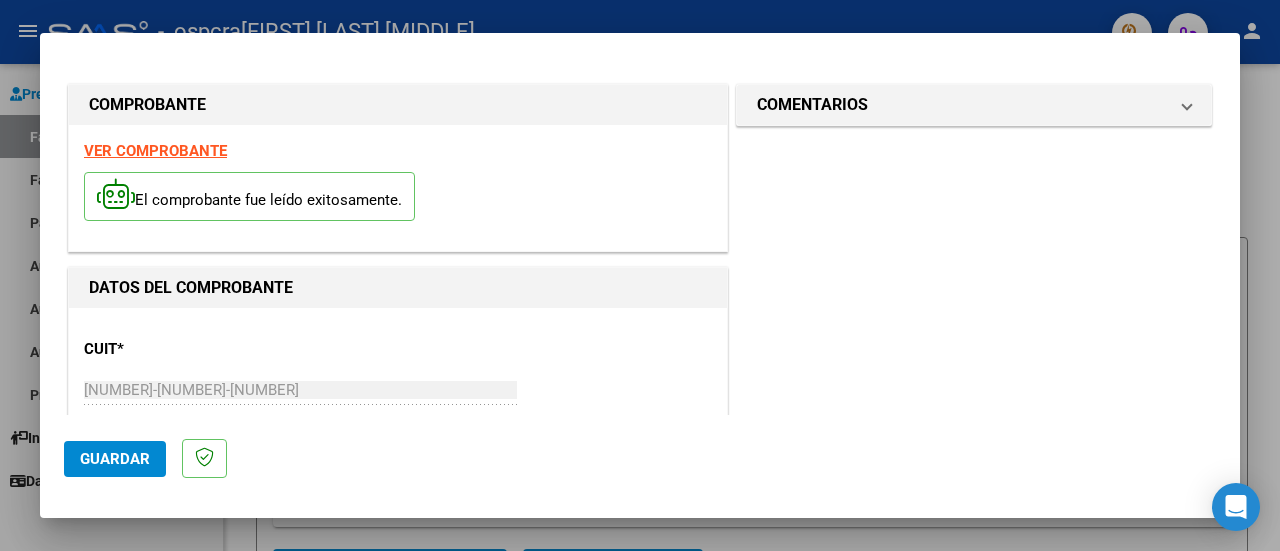 scroll, scrollTop: 200, scrollLeft: 0, axis: vertical 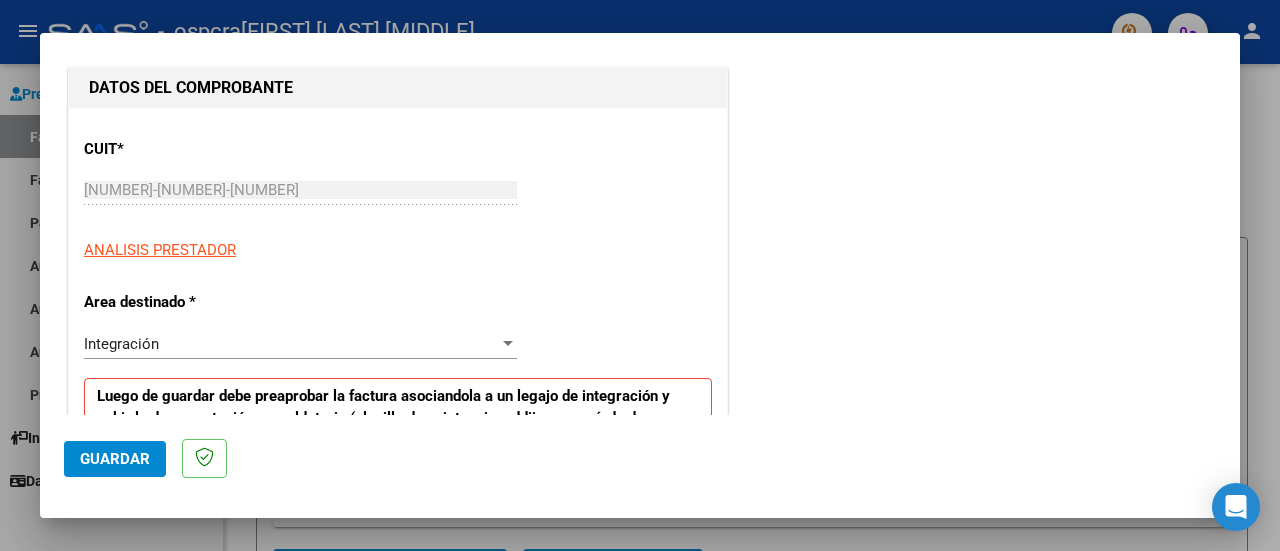 click on "Guardar" 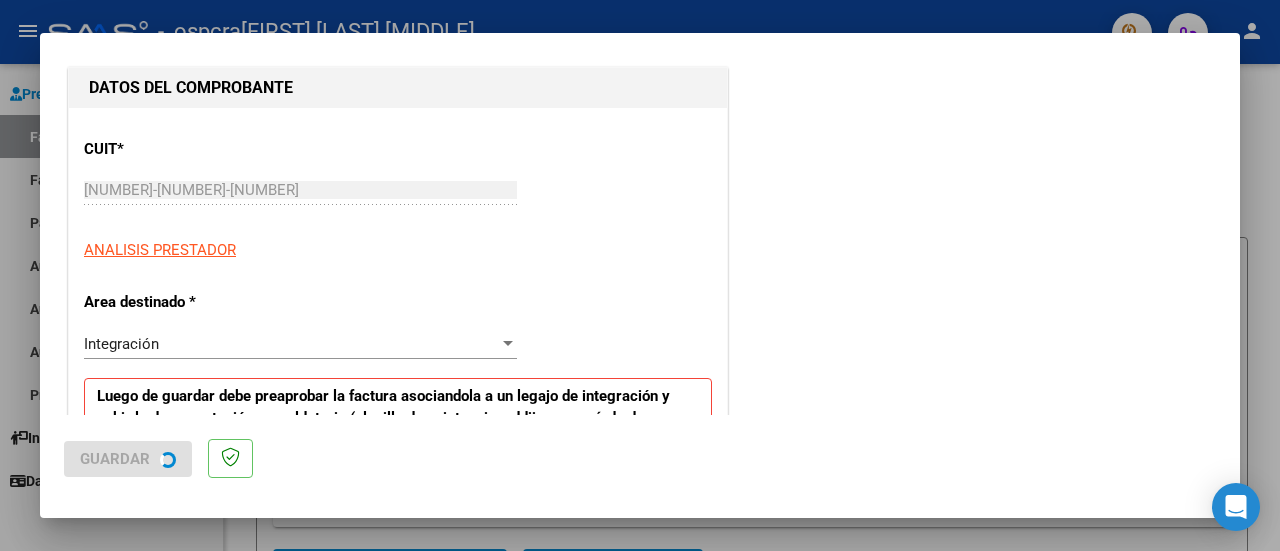 scroll, scrollTop: 0, scrollLeft: 0, axis: both 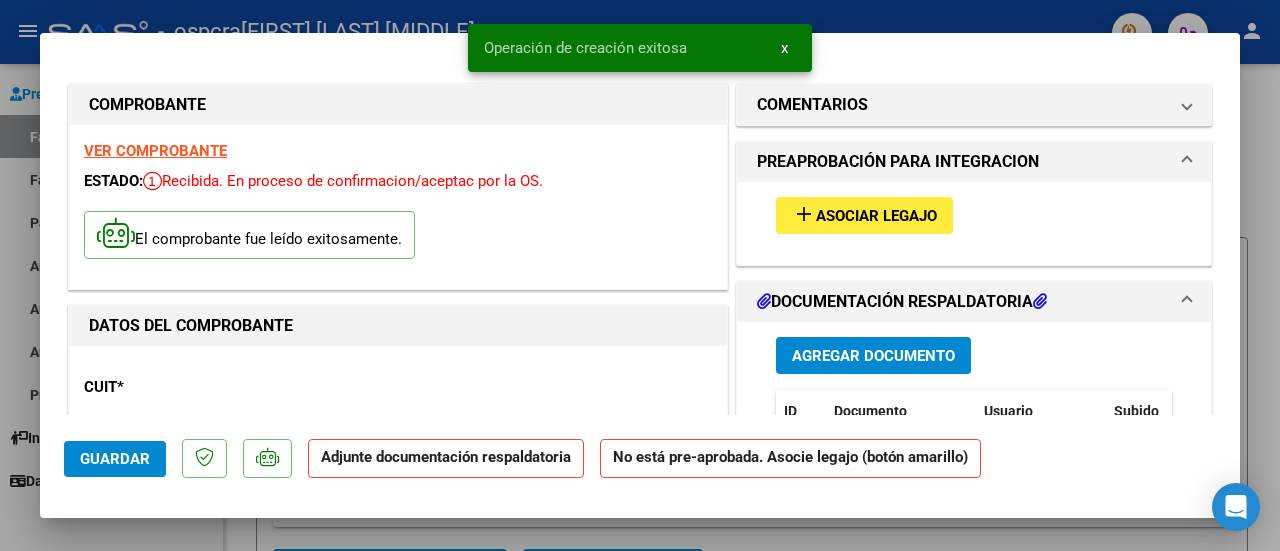 click on "Asociar Legajo" at bounding box center (876, 216) 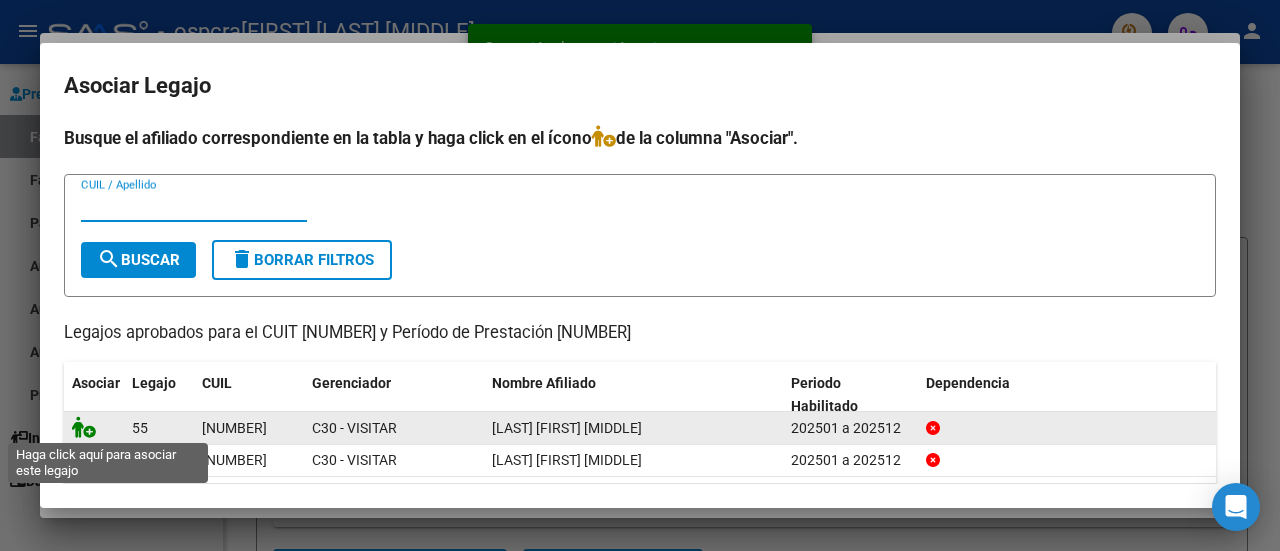 click 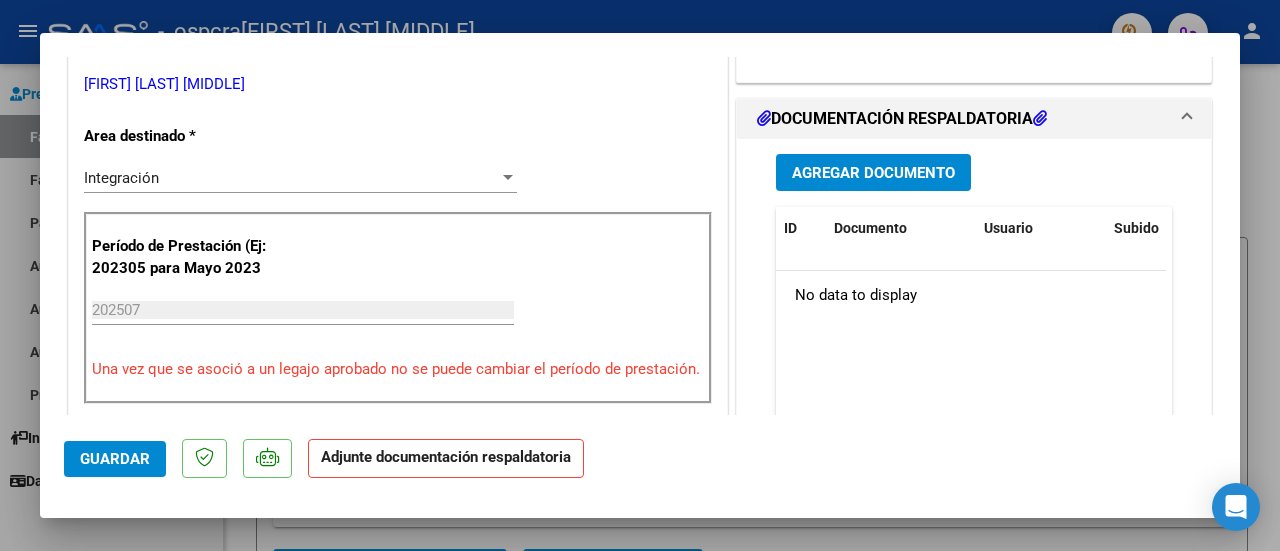 scroll, scrollTop: 500, scrollLeft: 0, axis: vertical 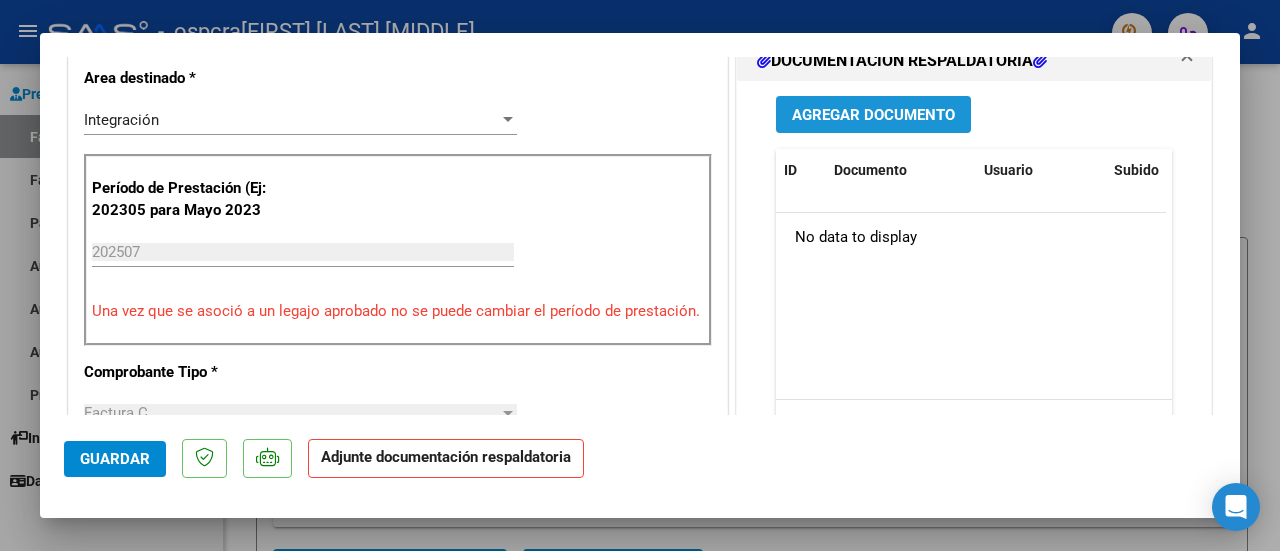 click on "Agregar Documento" at bounding box center (873, 115) 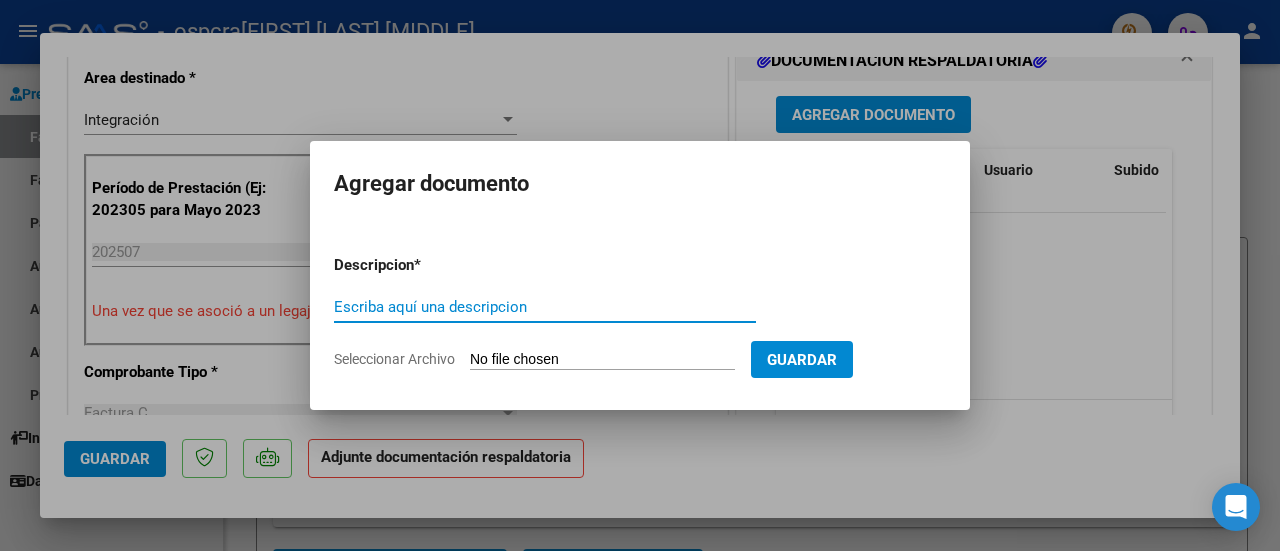 click on "Seleccionar Archivo" 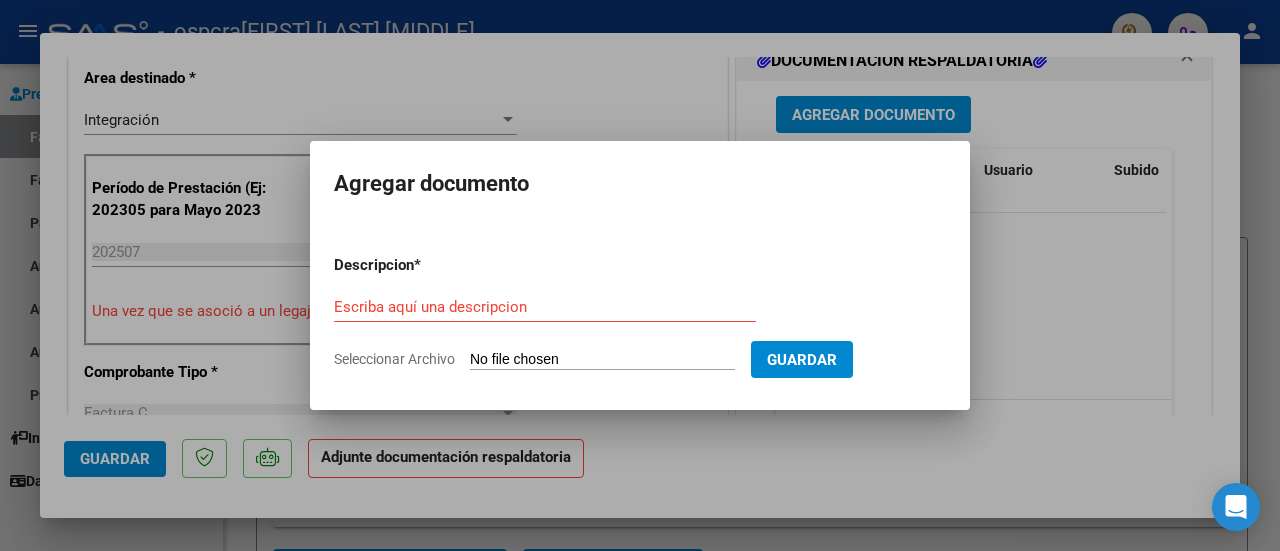 click on "Seleccionar Archivo" at bounding box center [602, 360] 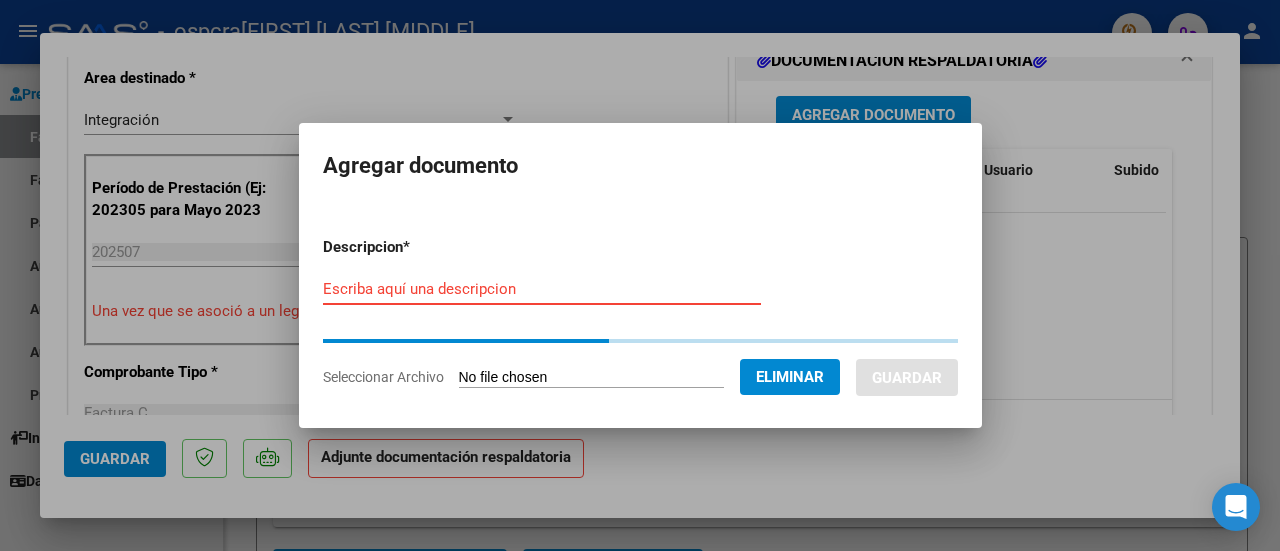 click on "Escriba aquí una descripcion" at bounding box center [542, 289] 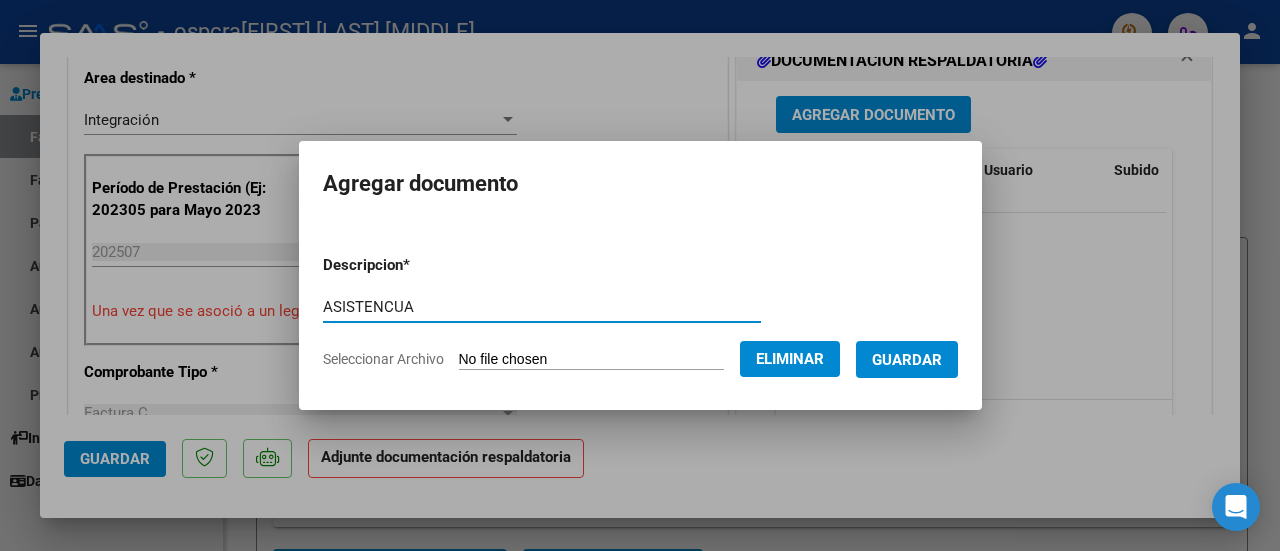 type on "ASISTENCUA" 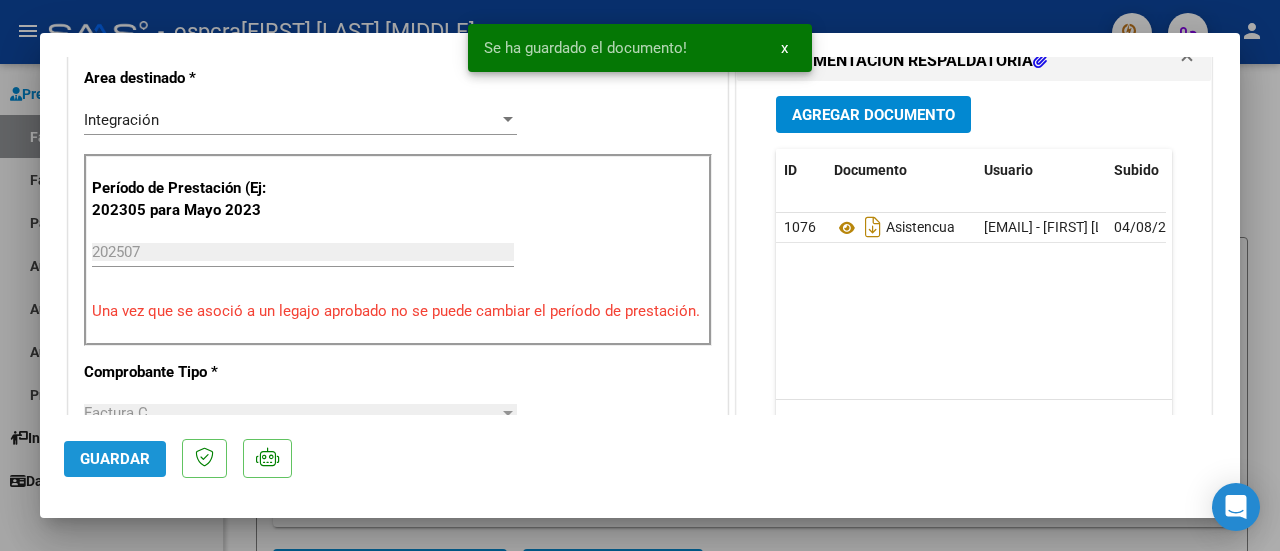 click on "Guardar" 